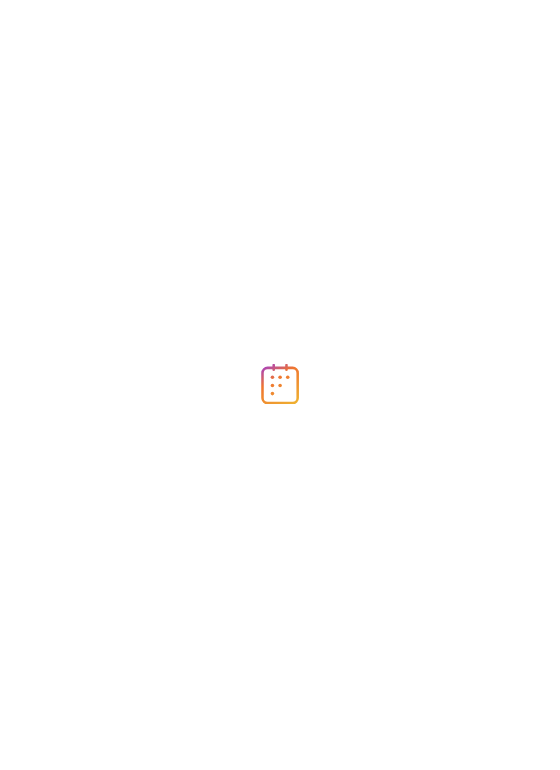 scroll, scrollTop: 0, scrollLeft: 0, axis: both 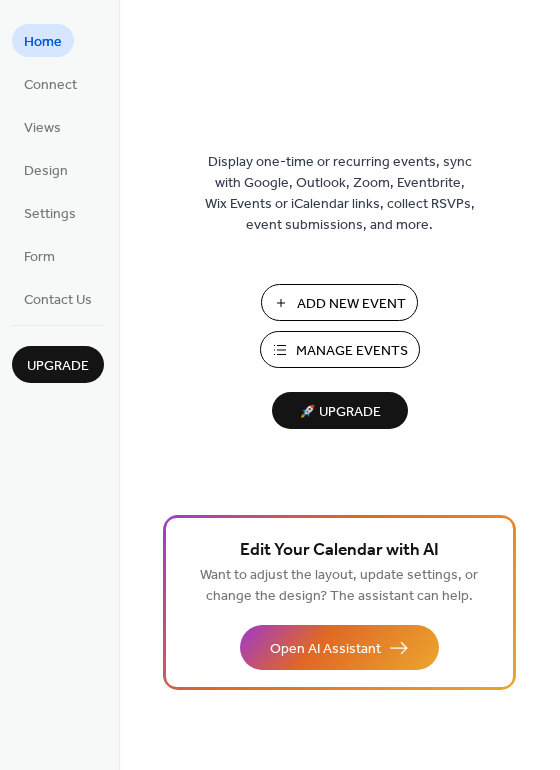 click on "Manage Events" at bounding box center [352, 351] 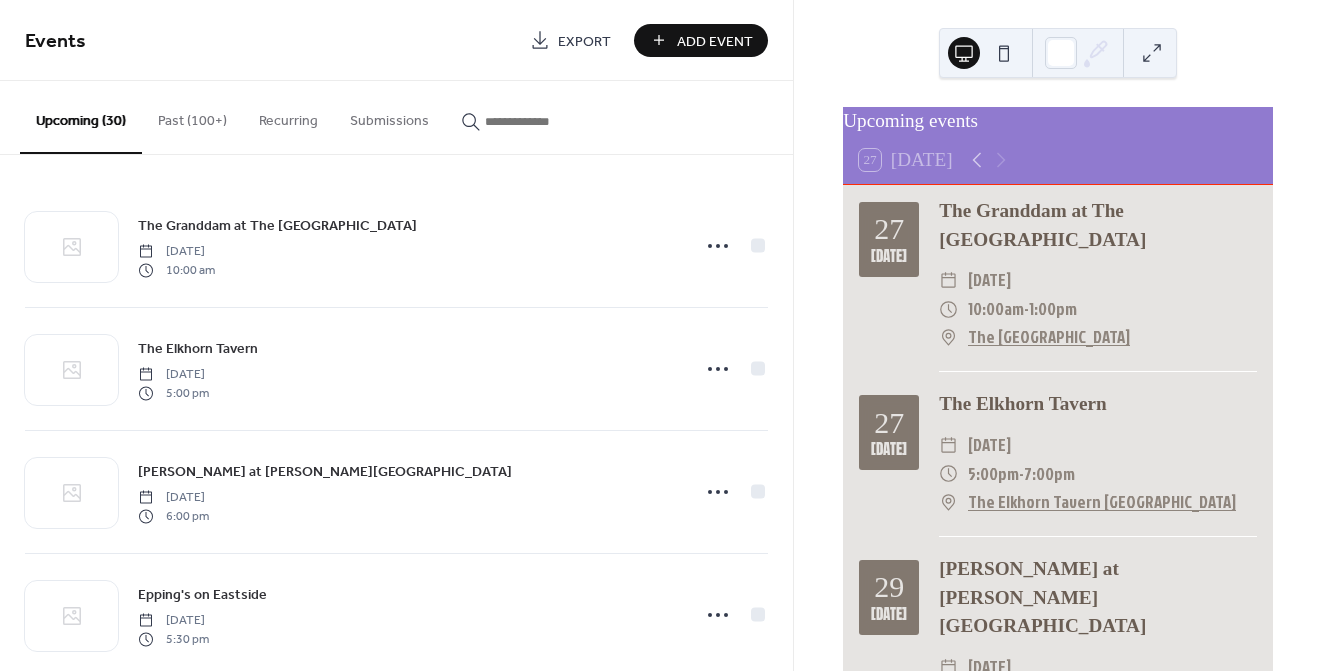scroll, scrollTop: 0, scrollLeft: 0, axis: both 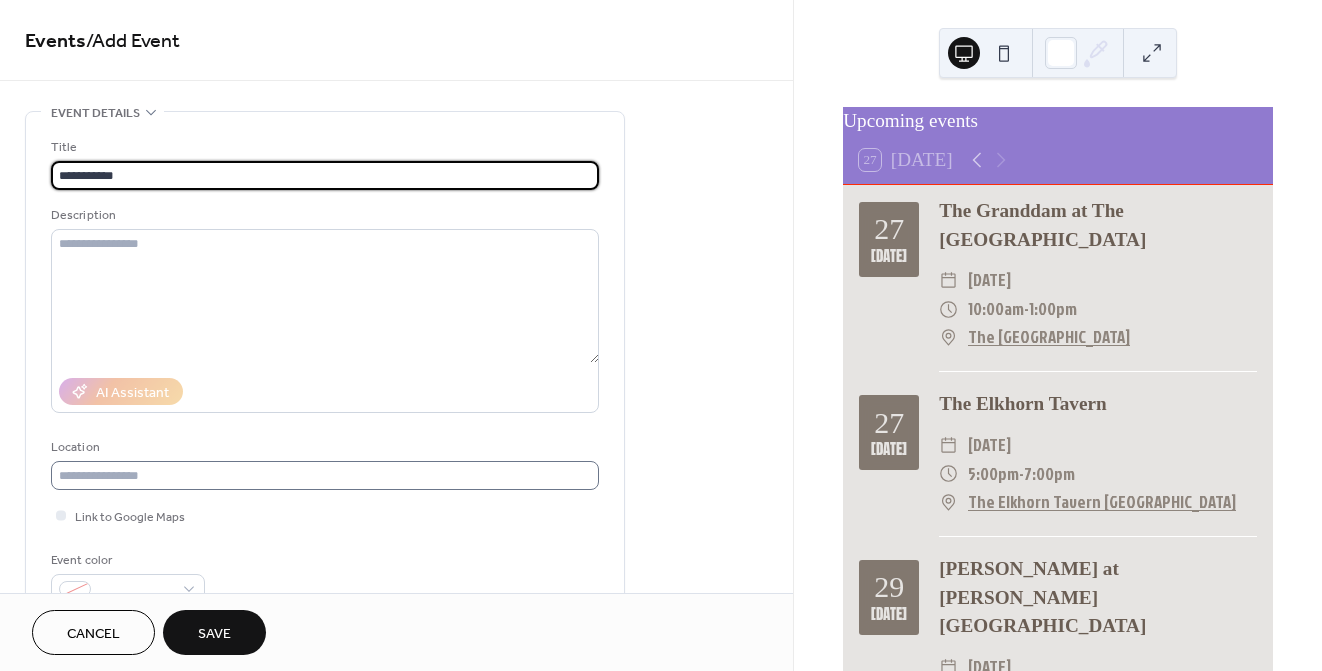 type on "**********" 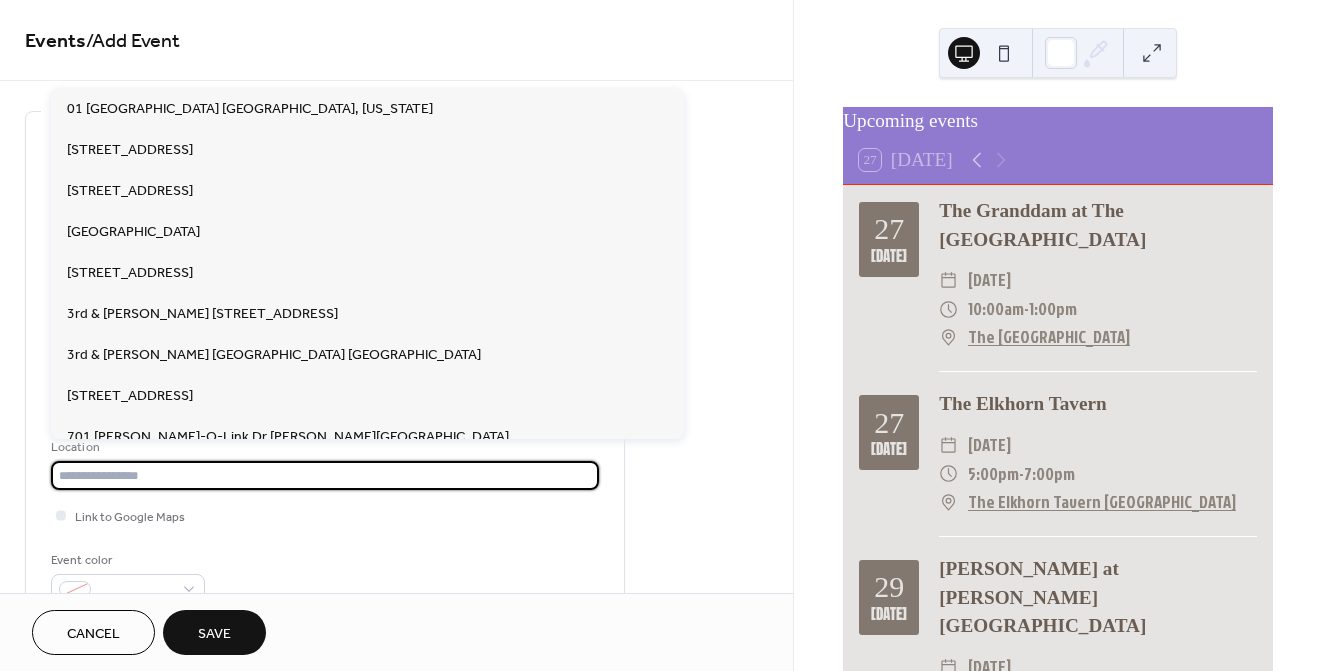 click at bounding box center [325, 475] 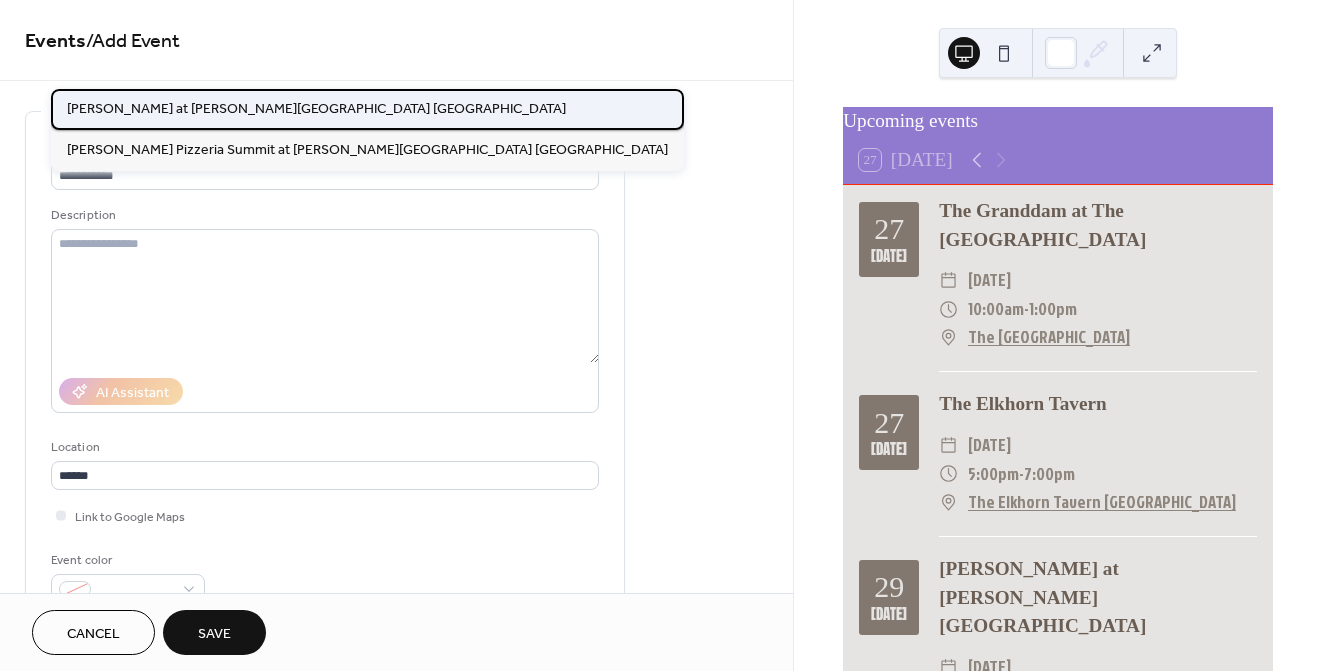 click on "Grimaldi's at Fritz Farm Lexington KY" at bounding box center [316, 109] 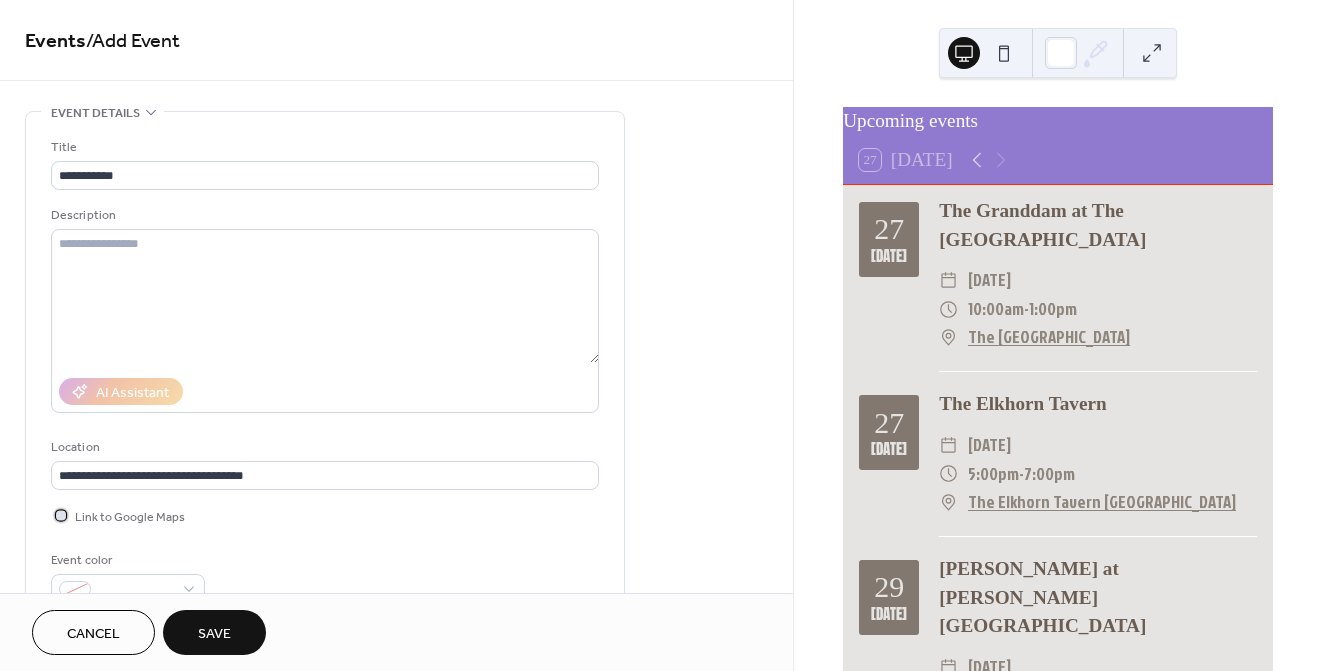 click at bounding box center [61, 515] 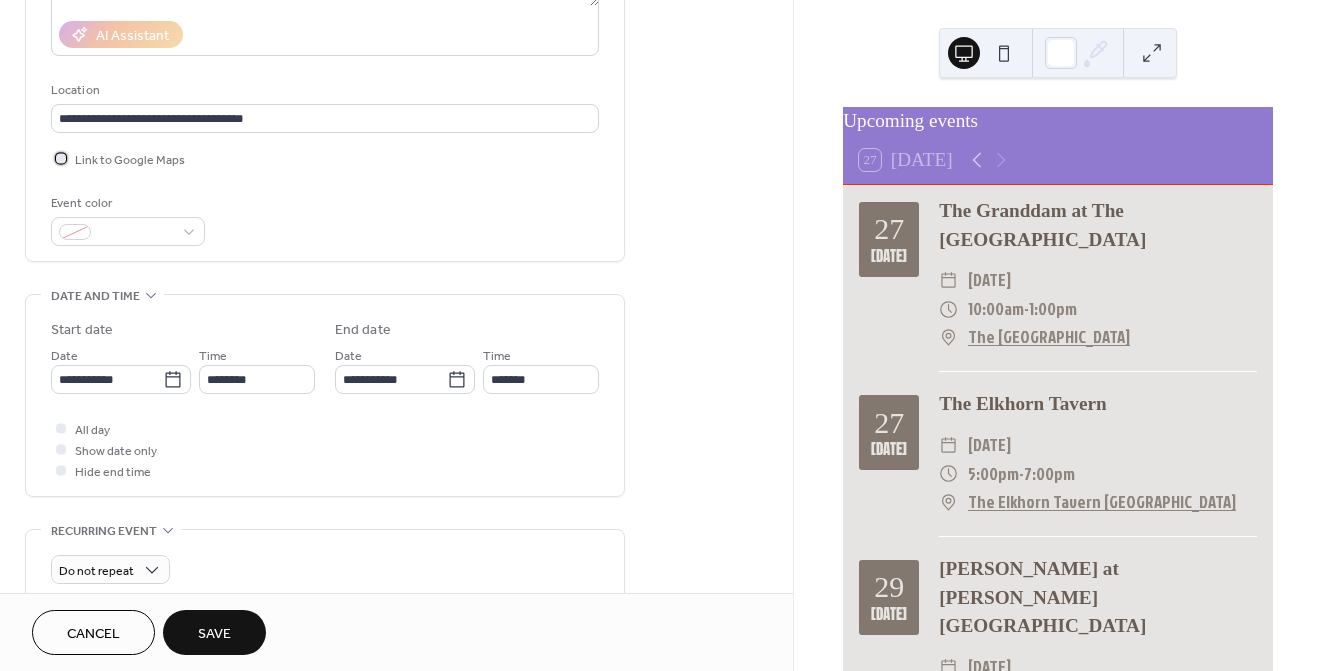 scroll, scrollTop: 358, scrollLeft: 0, axis: vertical 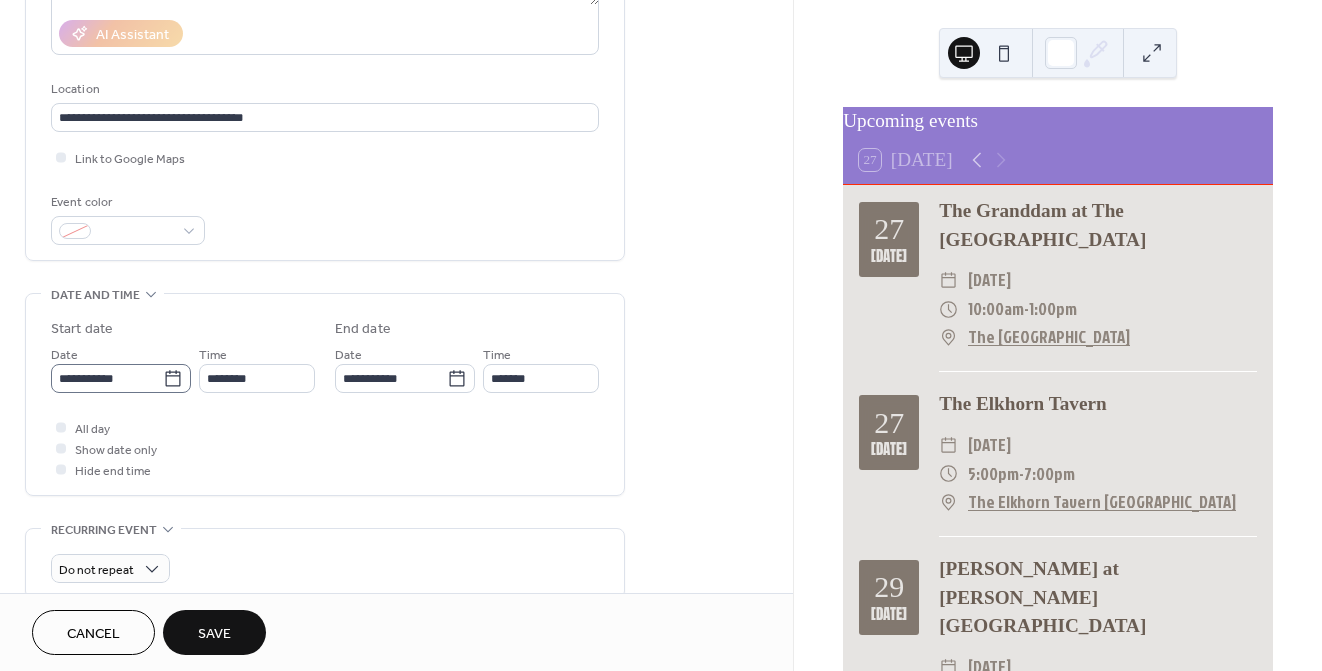 click 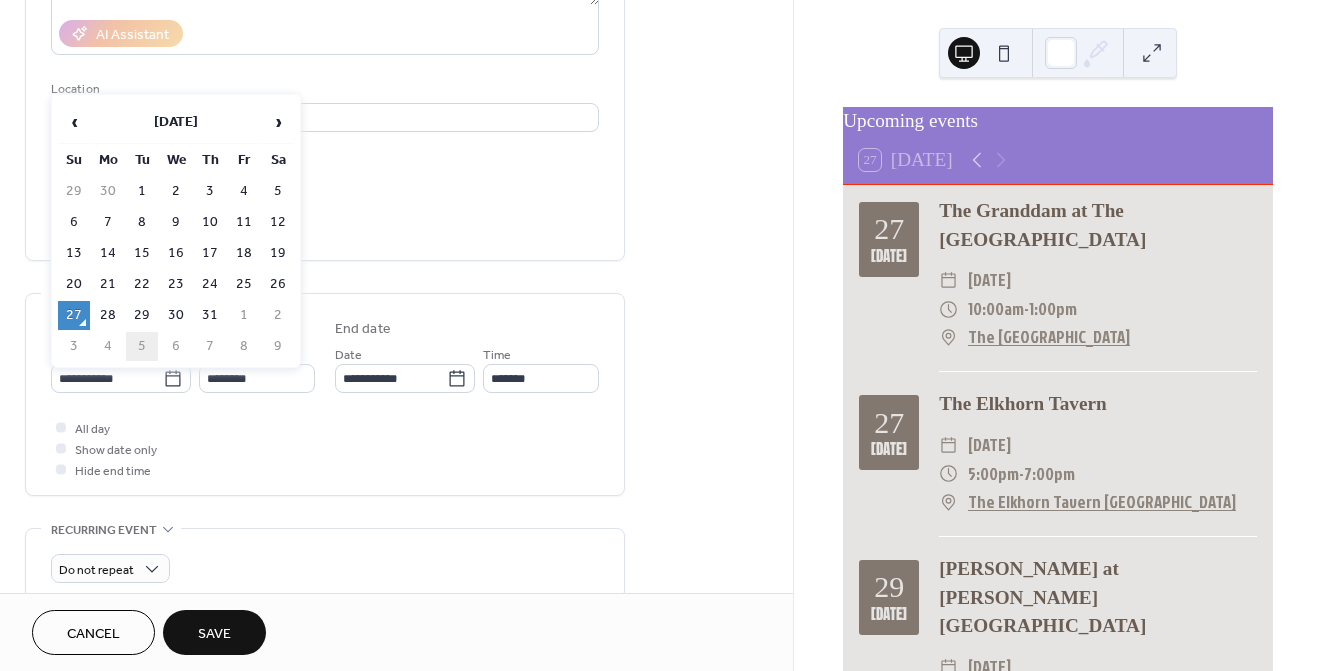 click on "5" at bounding box center [142, 346] 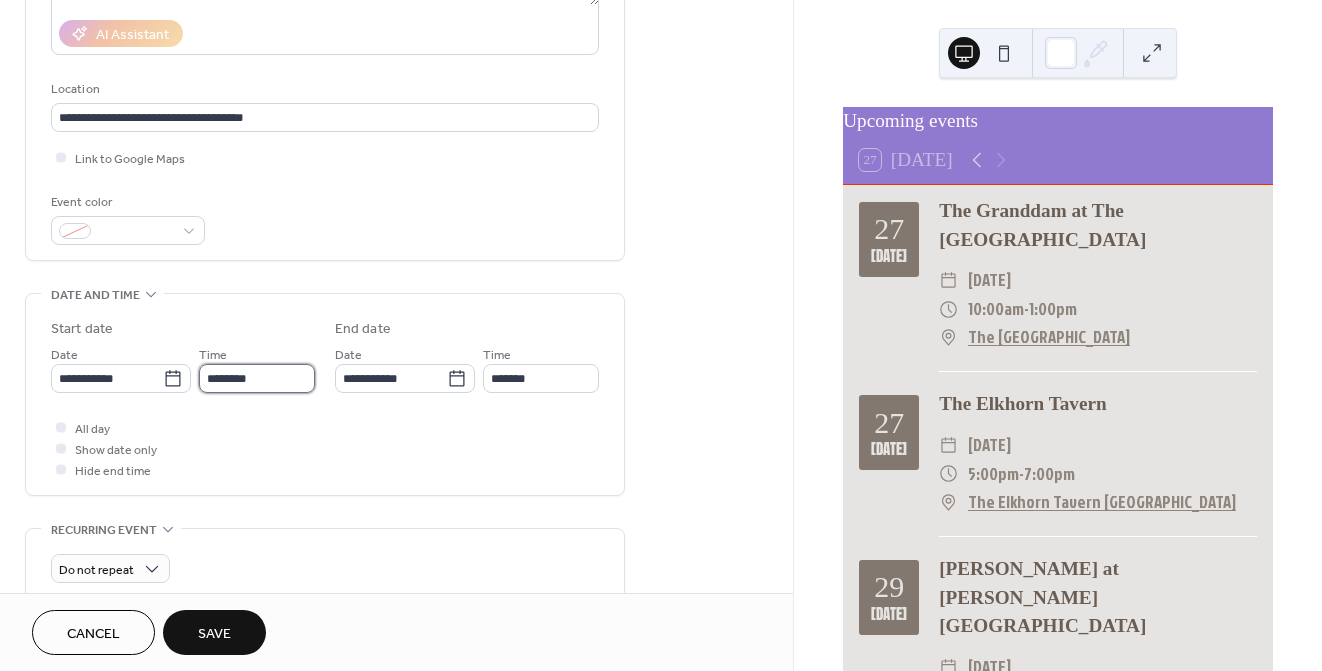 click on "********" at bounding box center (257, 378) 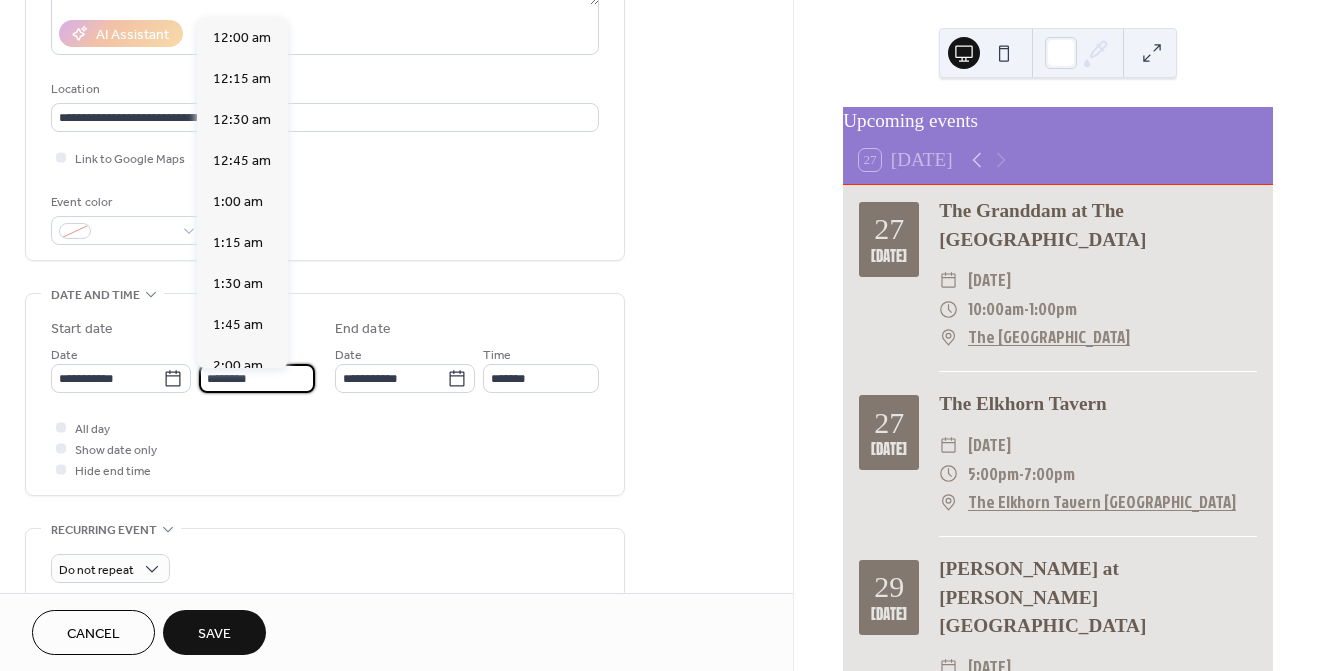 scroll, scrollTop: 1968, scrollLeft: 0, axis: vertical 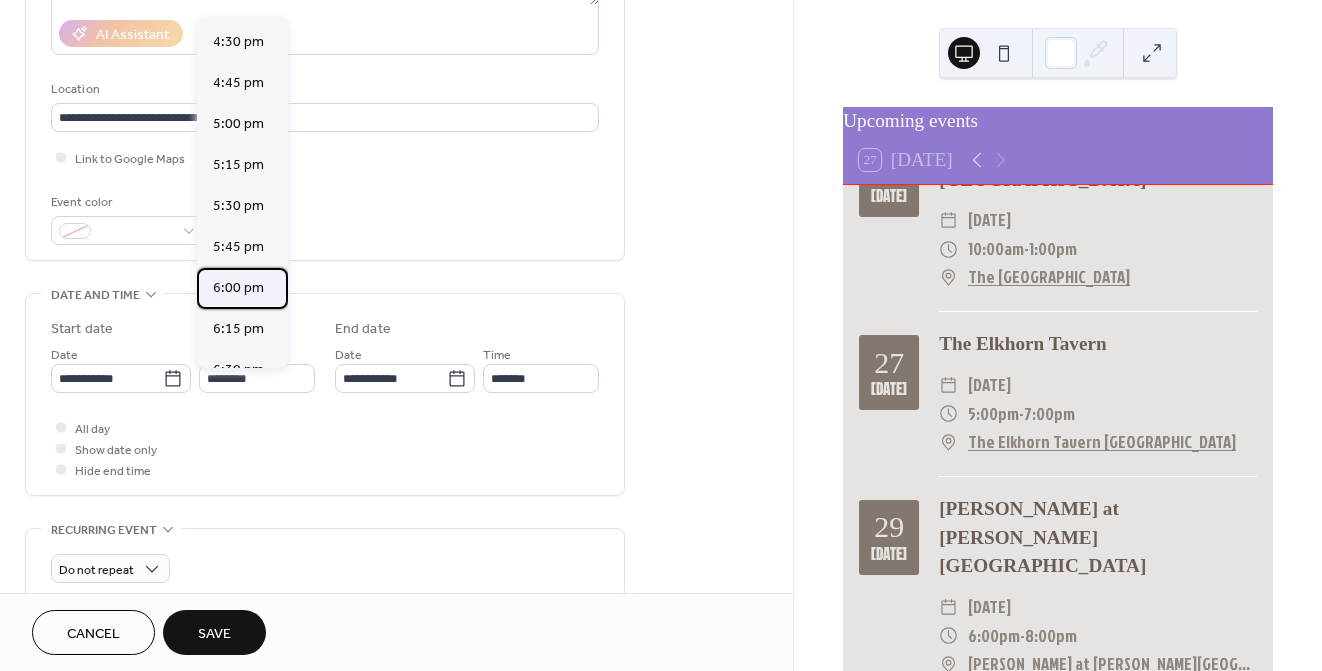 click on "6:00 pm" at bounding box center [238, 288] 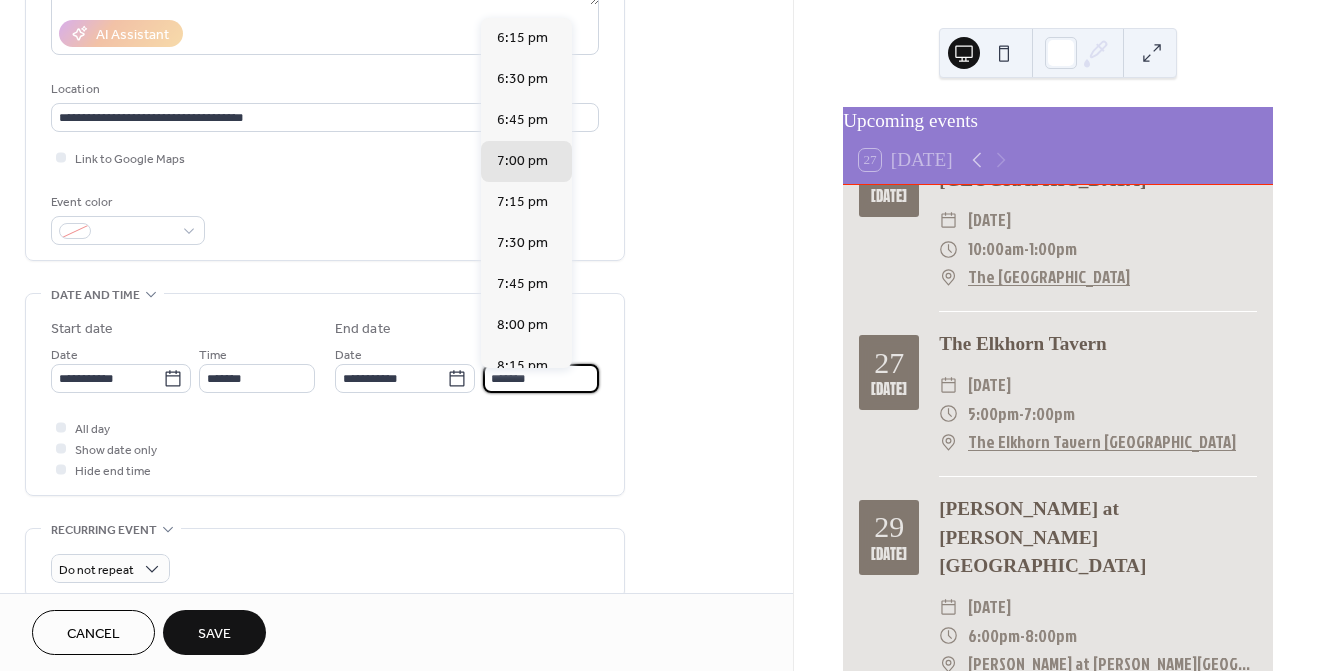 click on "*******" at bounding box center (541, 378) 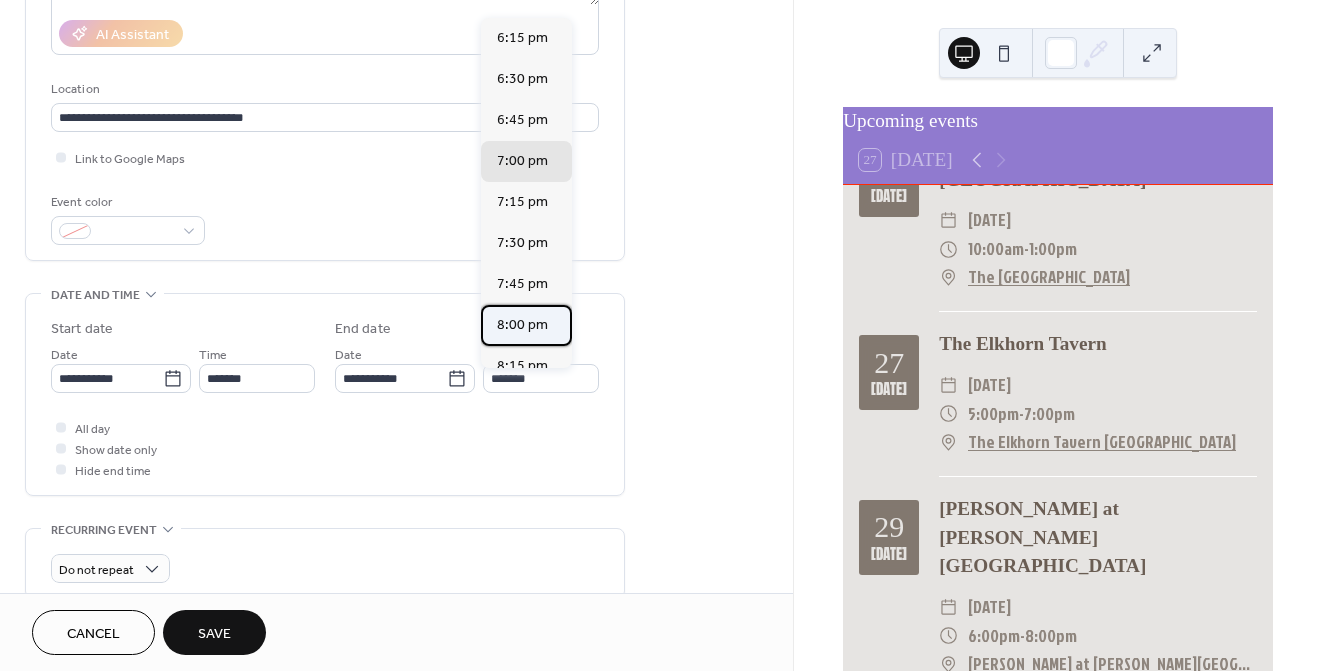 click on "8:00 pm" at bounding box center (522, 325) 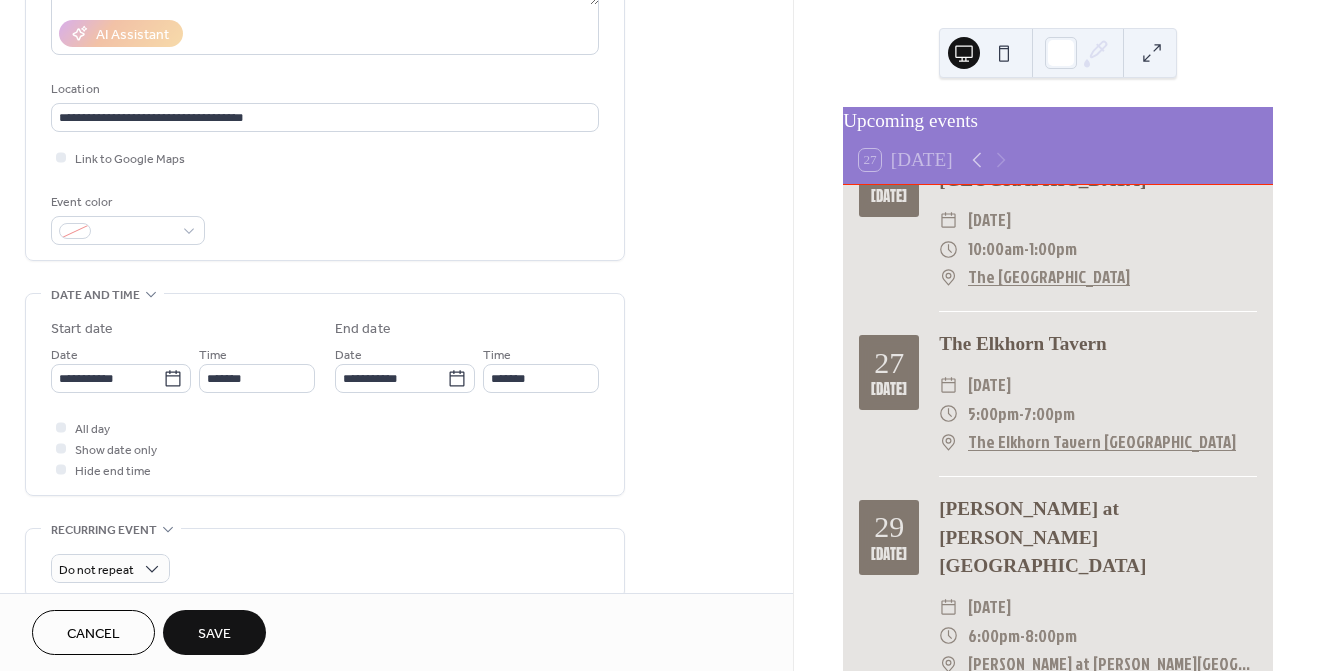 click on "Save" at bounding box center [214, 632] 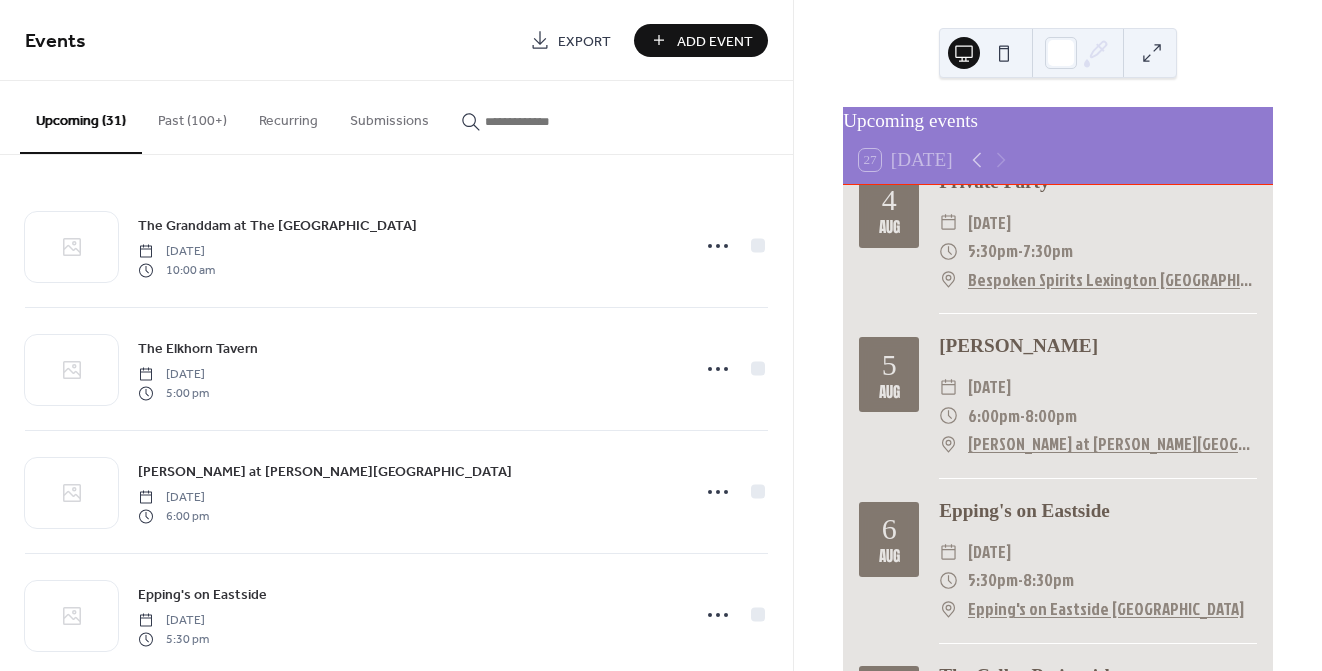 scroll, scrollTop: 1512, scrollLeft: 0, axis: vertical 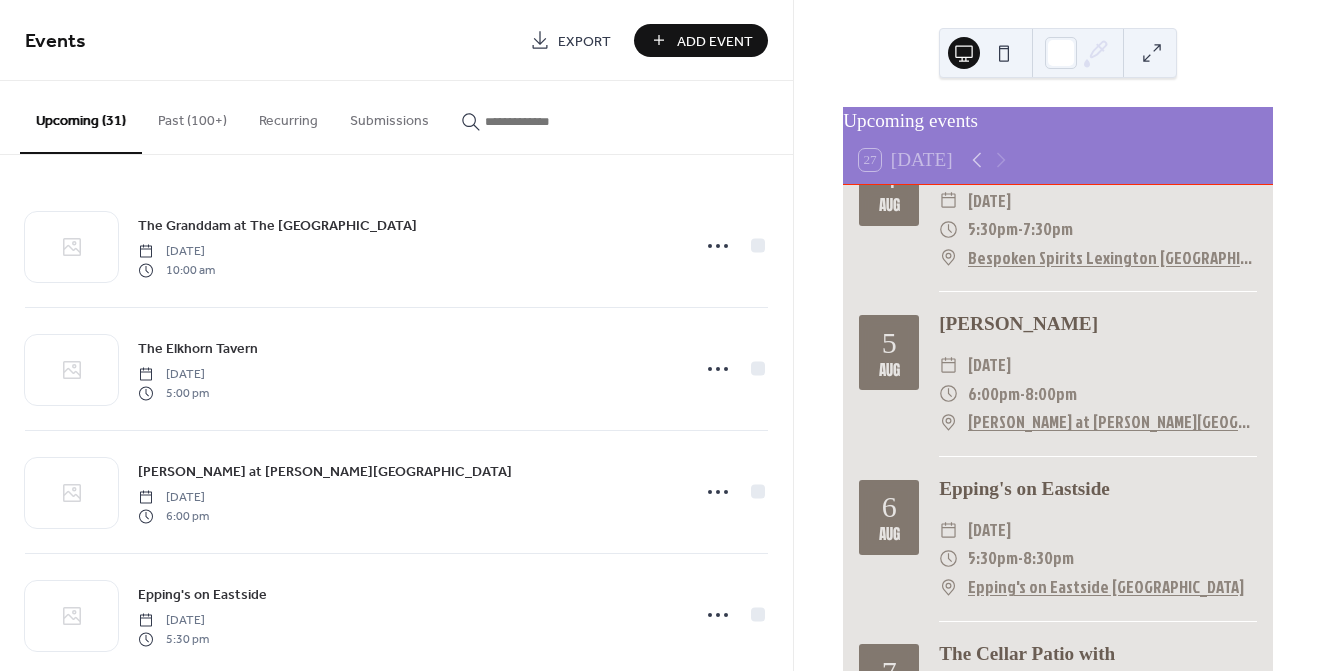 click on "Add Event" at bounding box center (715, 41) 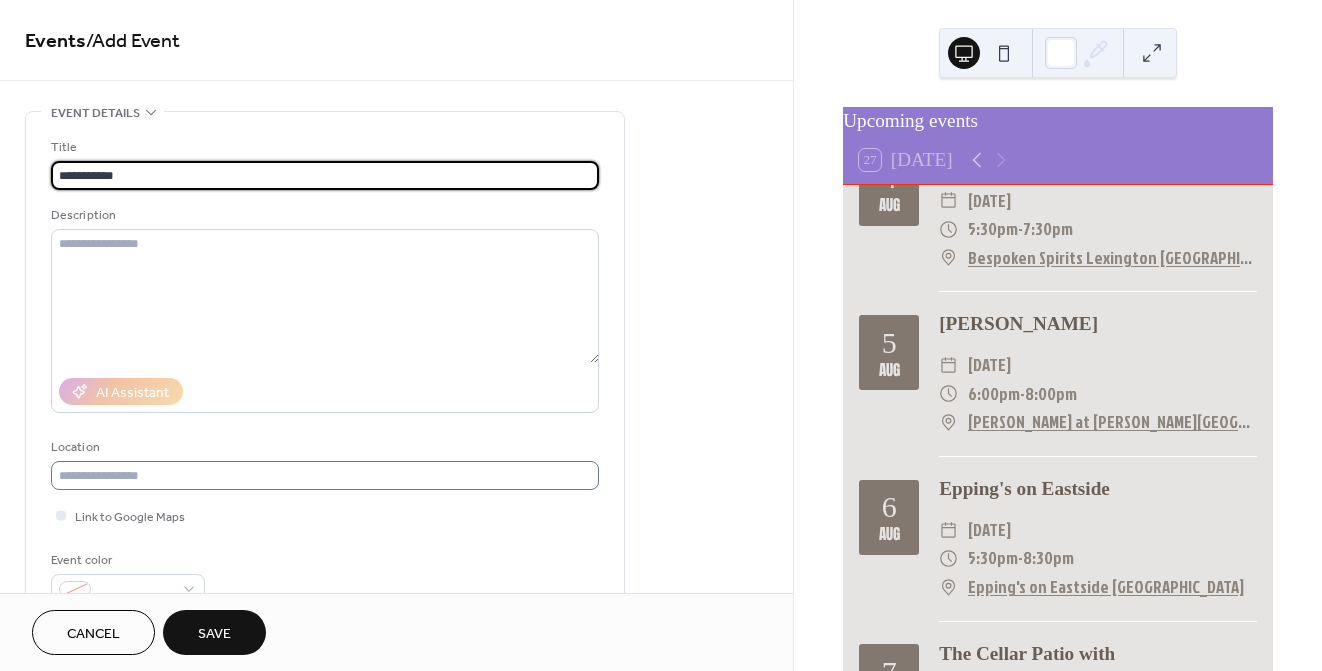type on "**********" 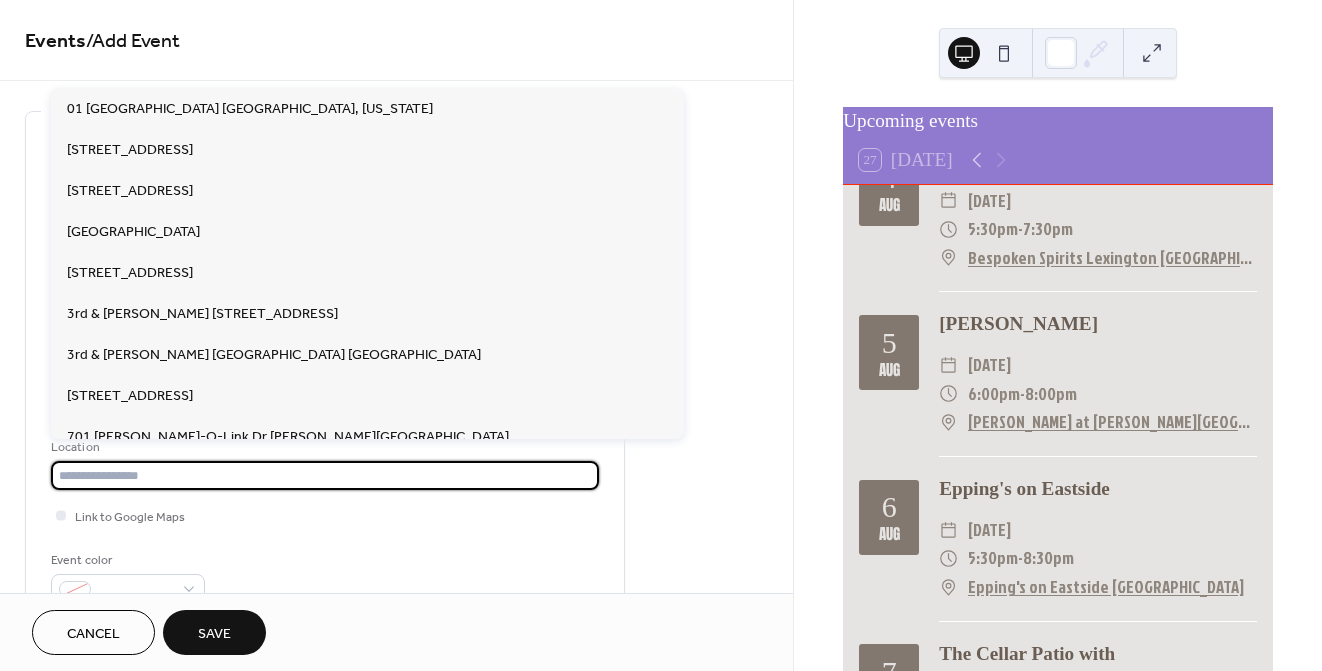 click at bounding box center [325, 475] 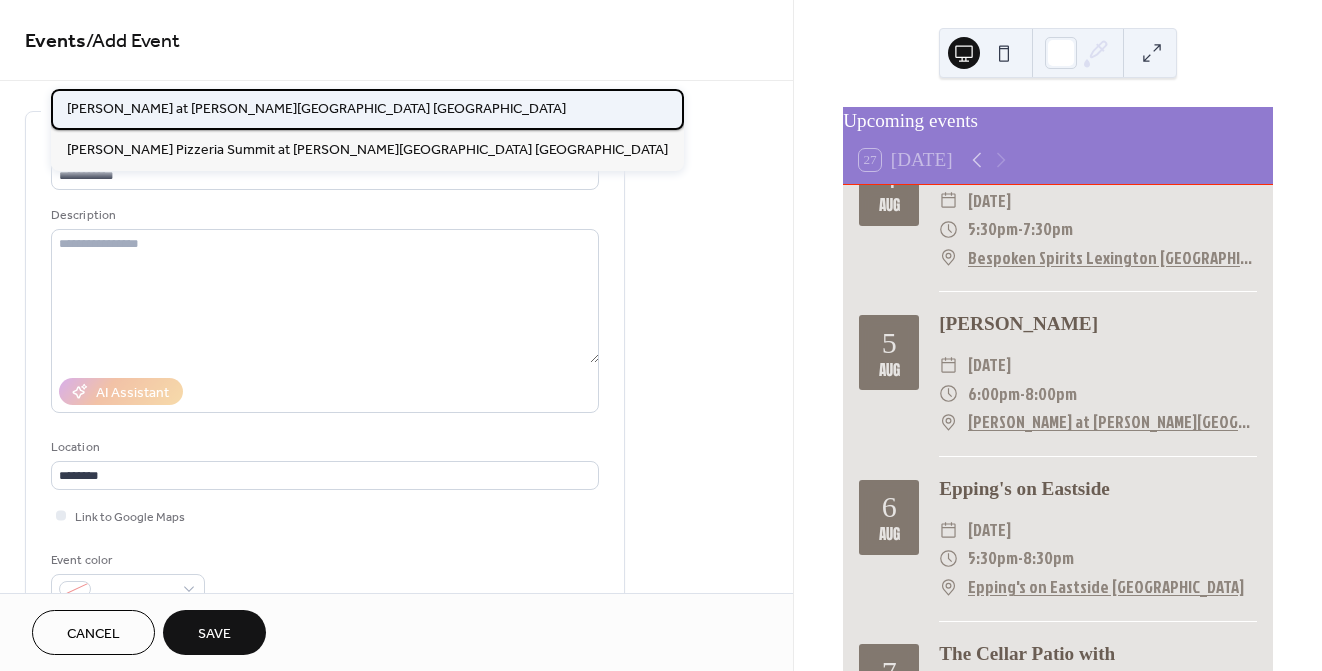 drag, startPoint x: 179, startPoint y: 474, endPoint x: 157, endPoint y: 118, distance: 356.67914 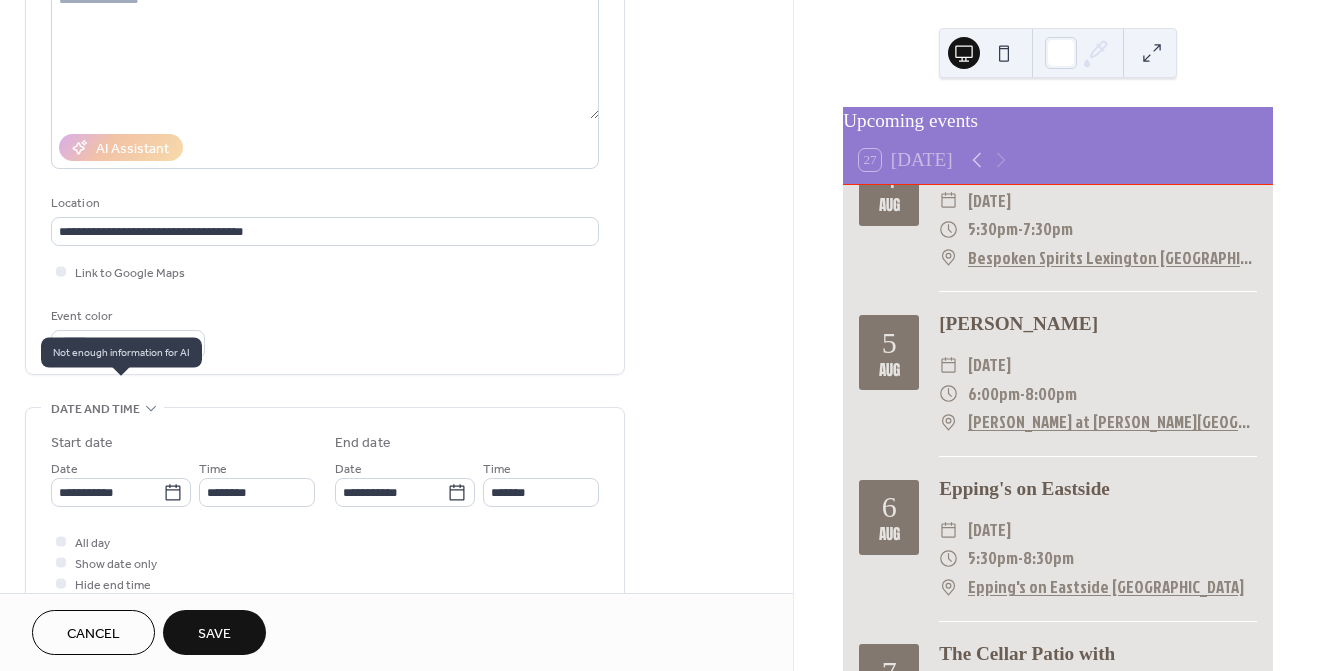 scroll, scrollTop: 246, scrollLeft: 0, axis: vertical 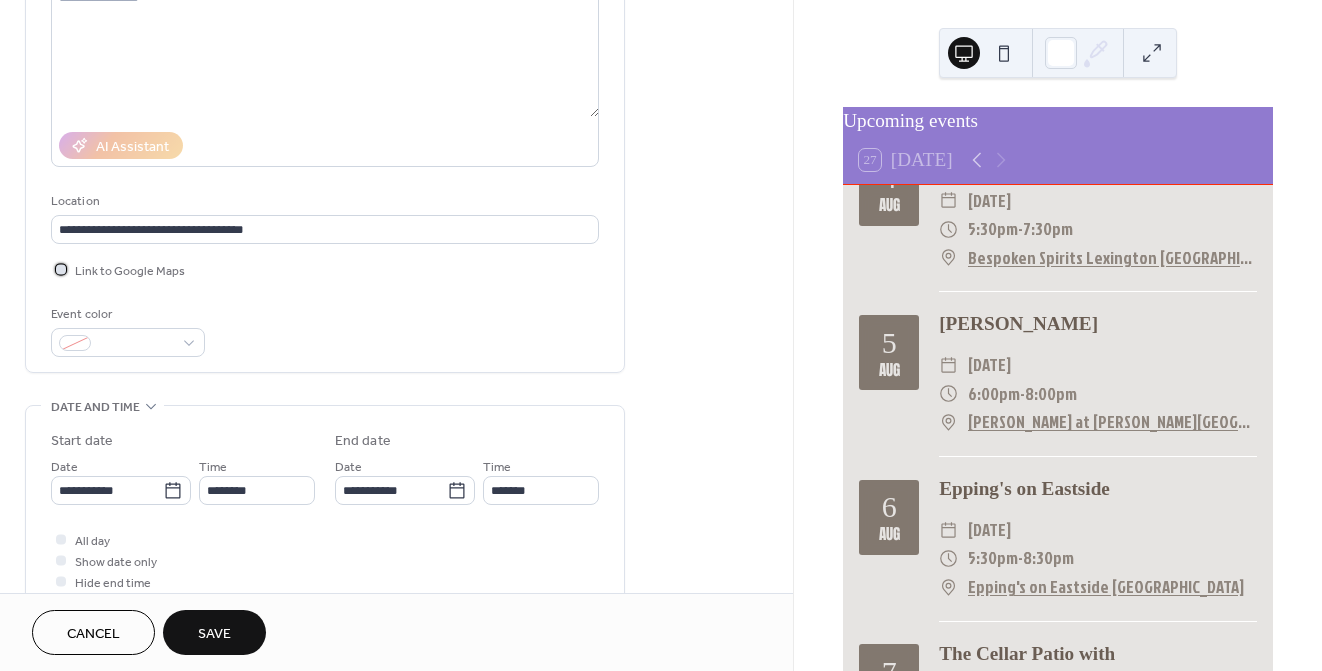 click at bounding box center [61, 269] 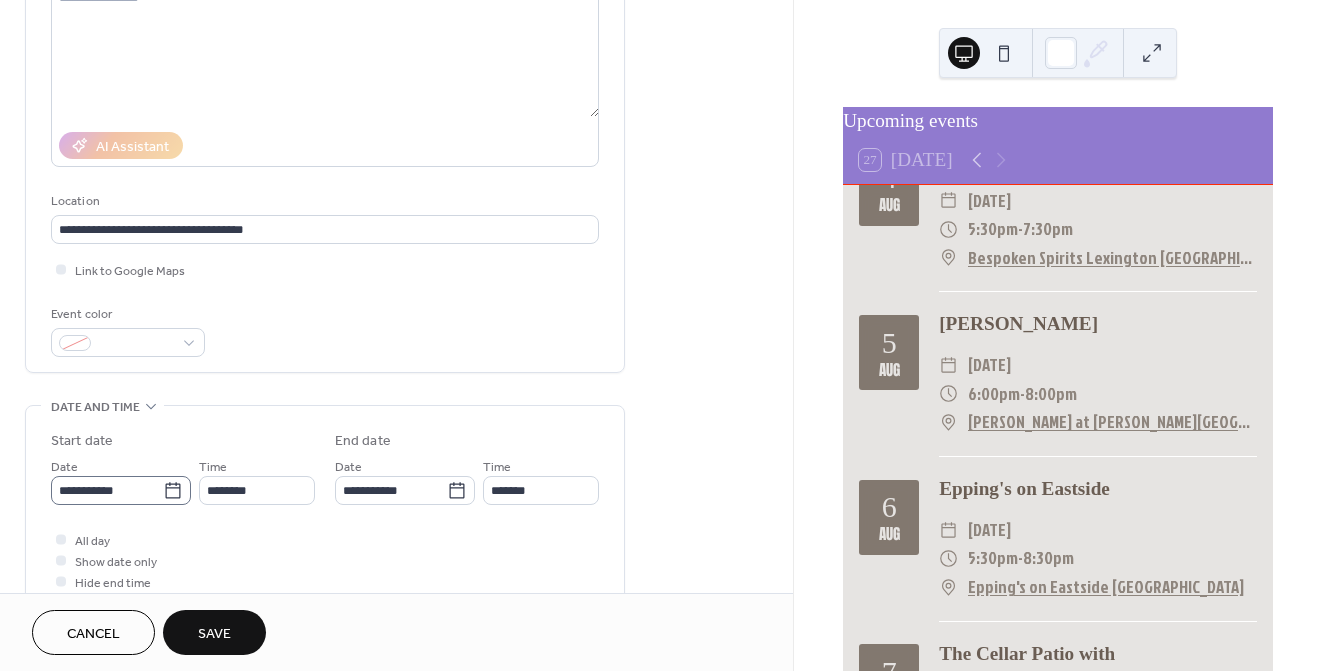 click 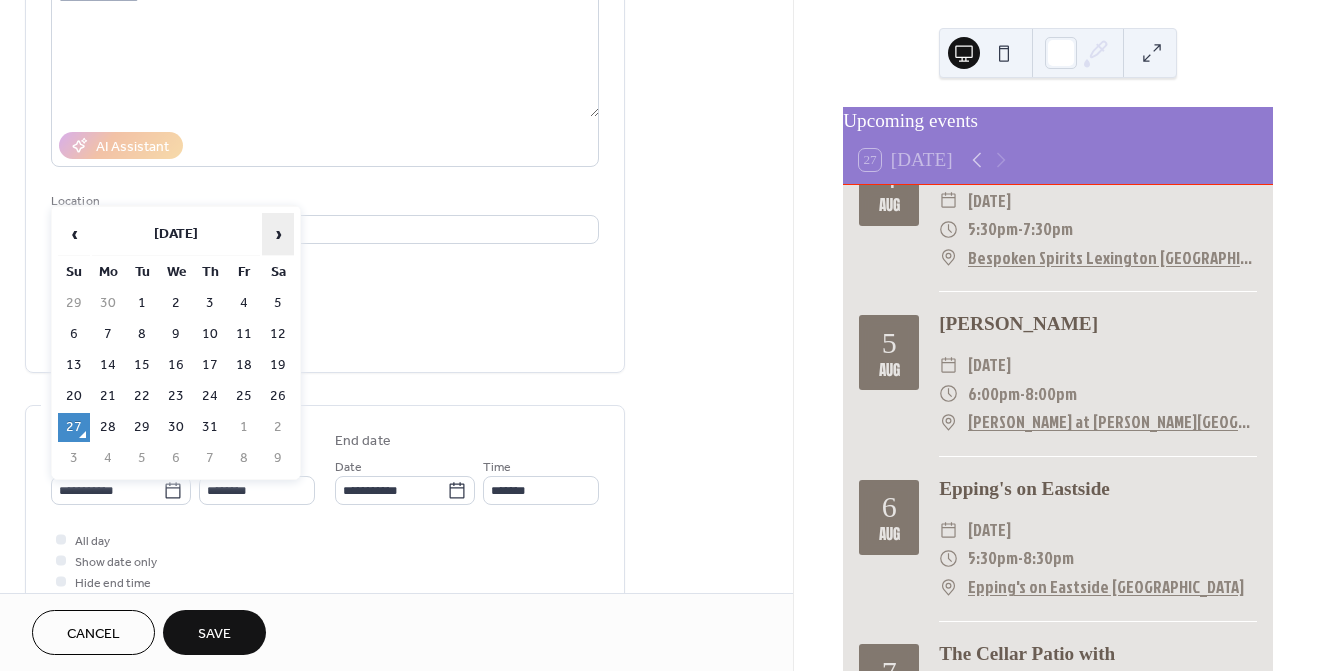 click on "›" at bounding box center [278, 234] 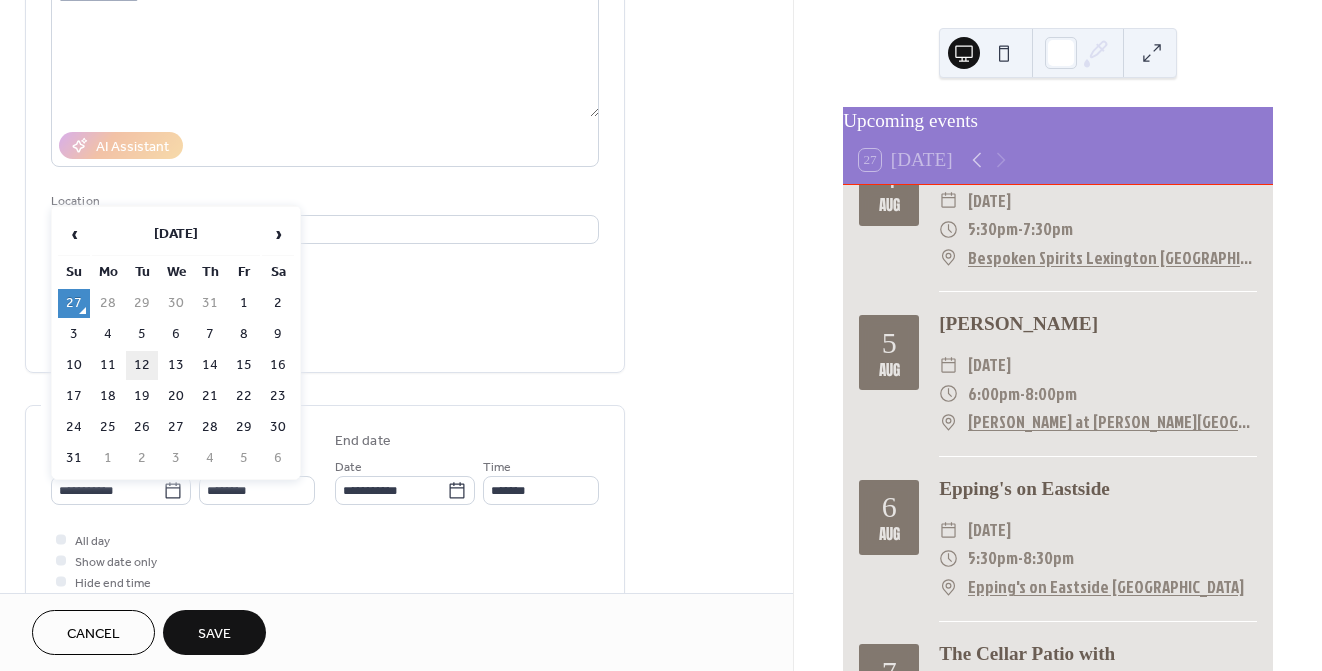 click on "12" at bounding box center [142, 365] 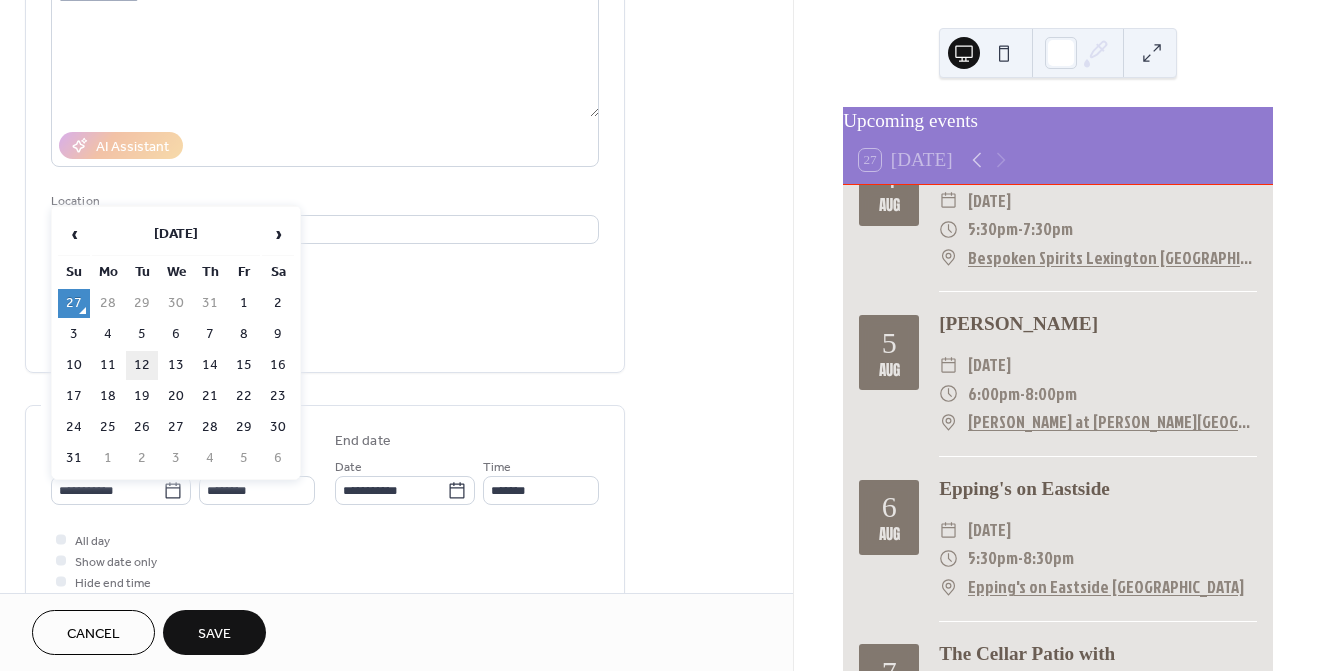 type on "**********" 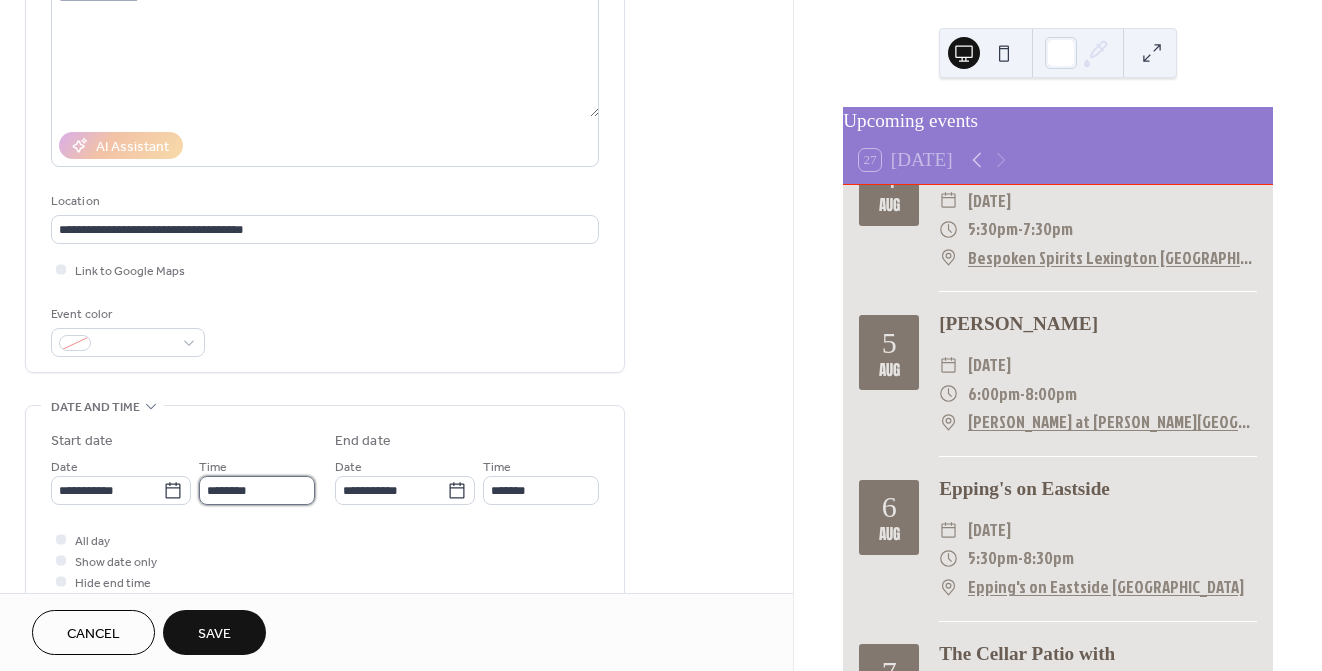 click on "********" at bounding box center [257, 490] 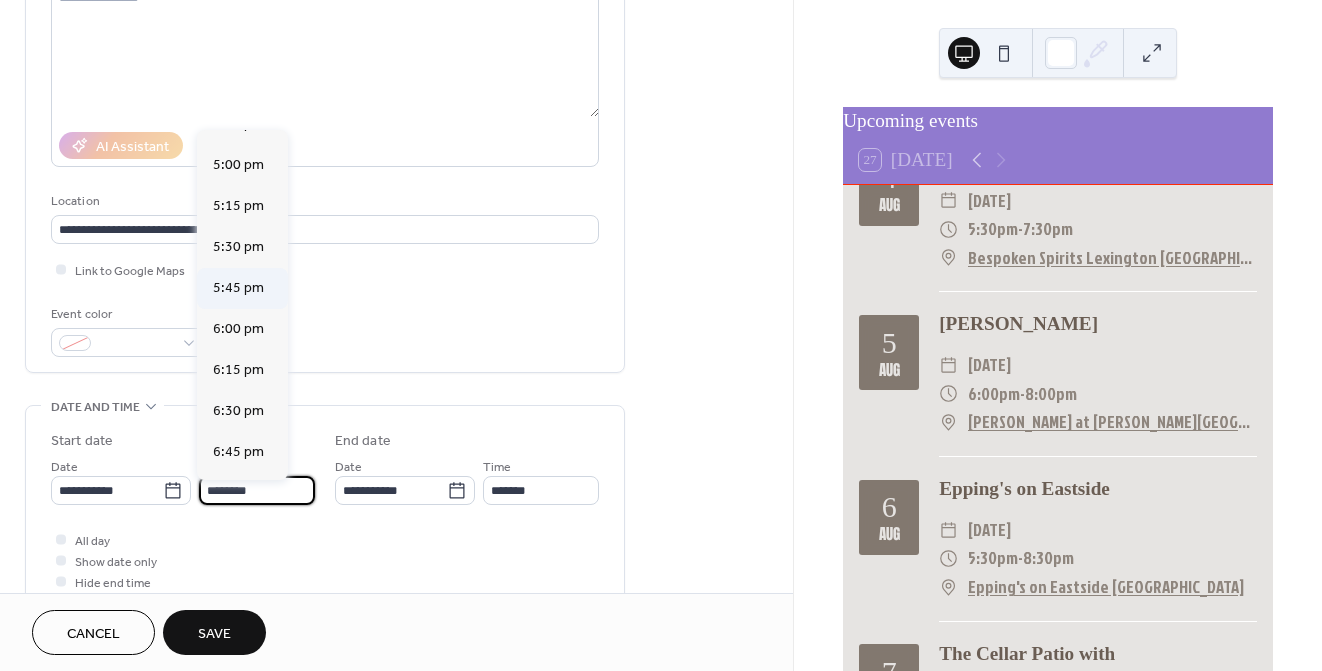 scroll, scrollTop: 2775, scrollLeft: 0, axis: vertical 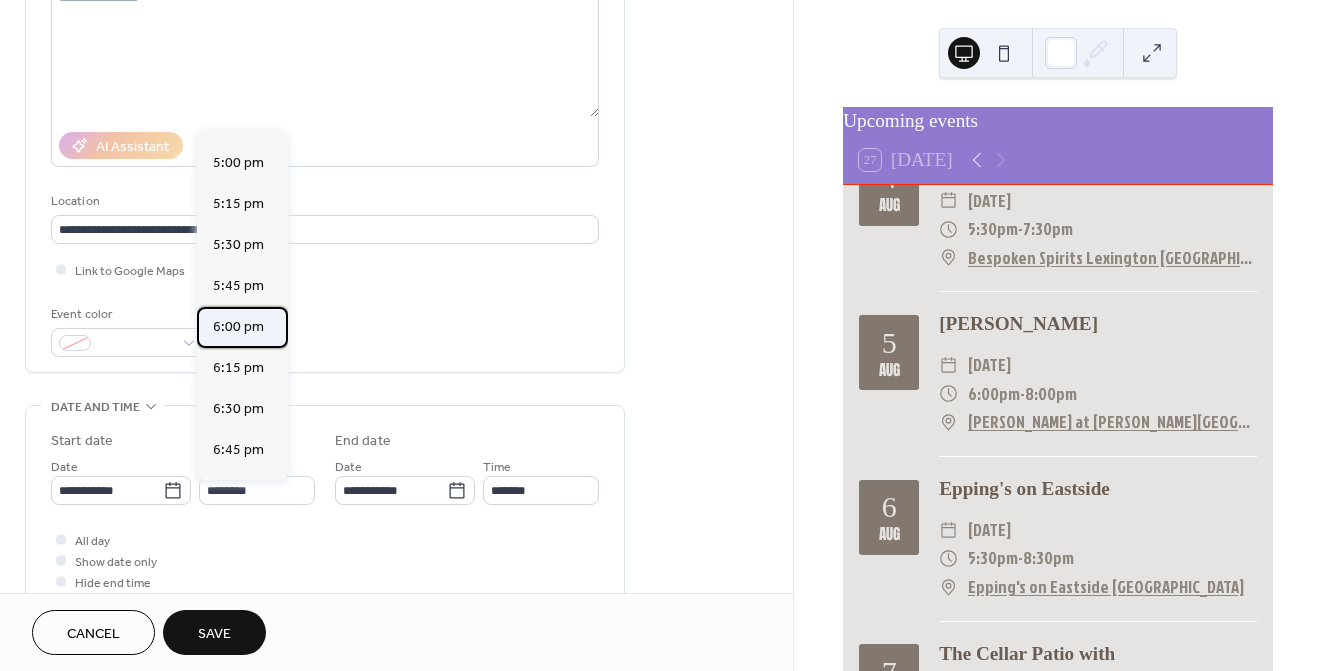 click on "6:00 pm" at bounding box center [238, 327] 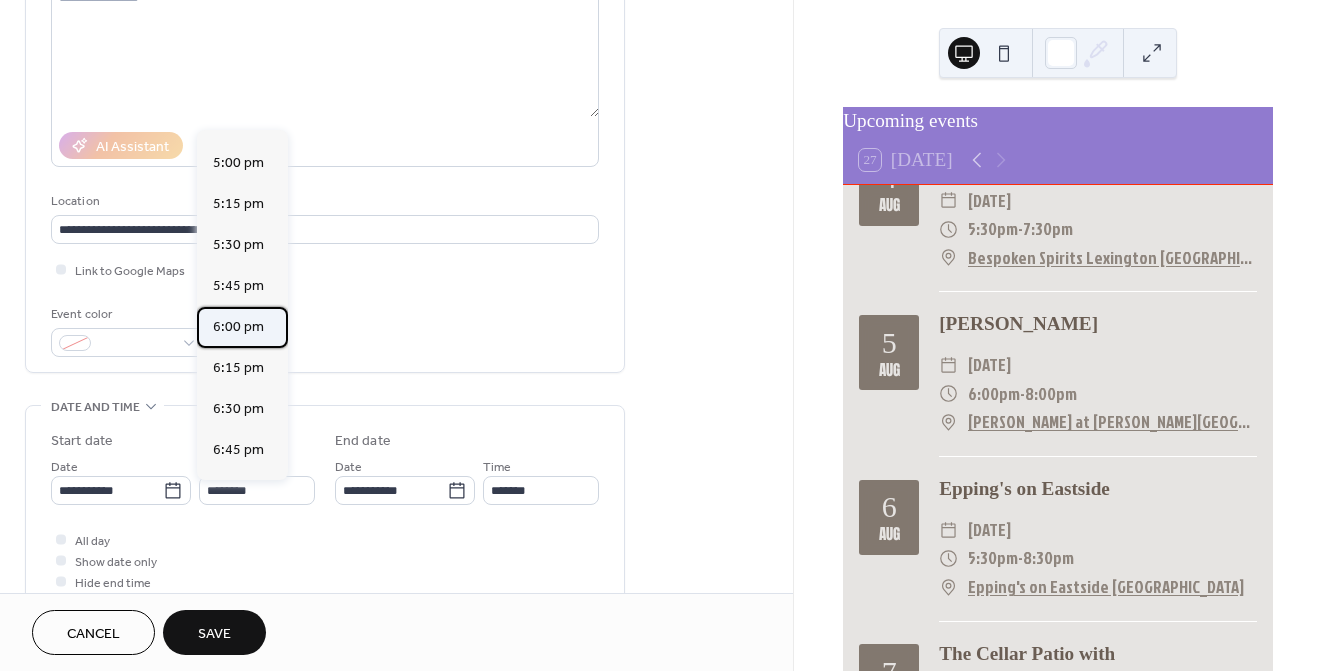 type on "*******" 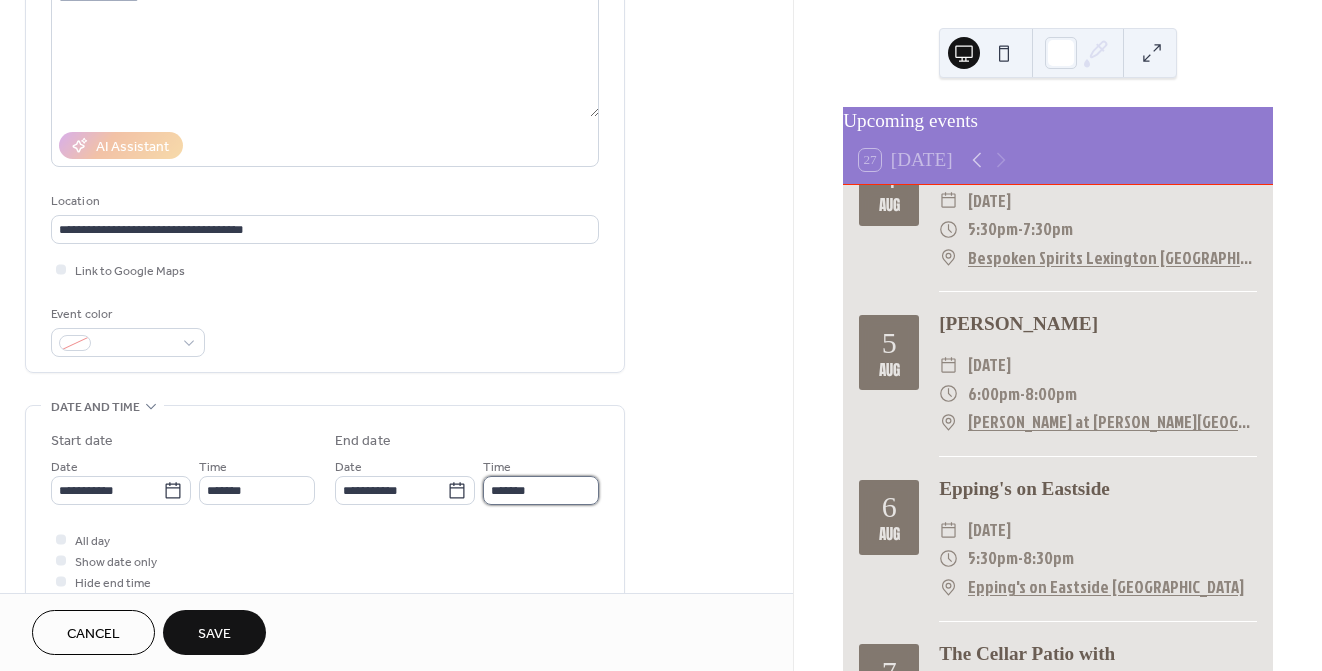 click on "*******" at bounding box center [541, 490] 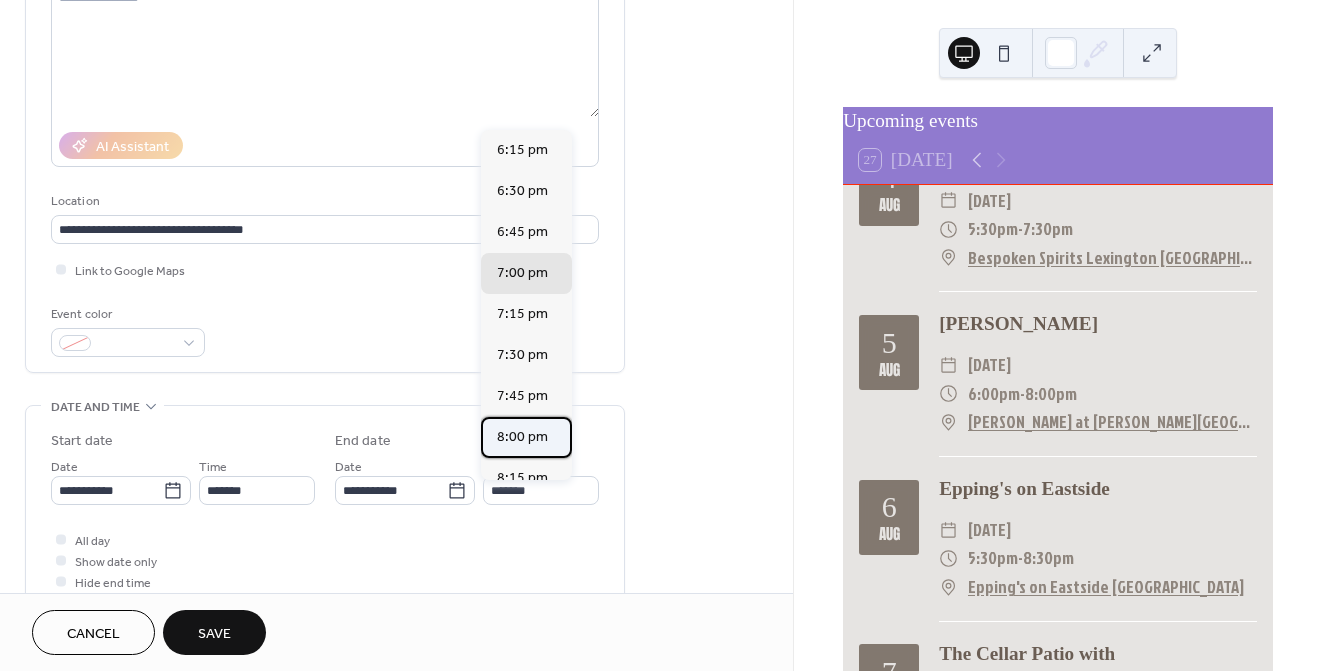 click on "8:00 pm" at bounding box center [522, 437] 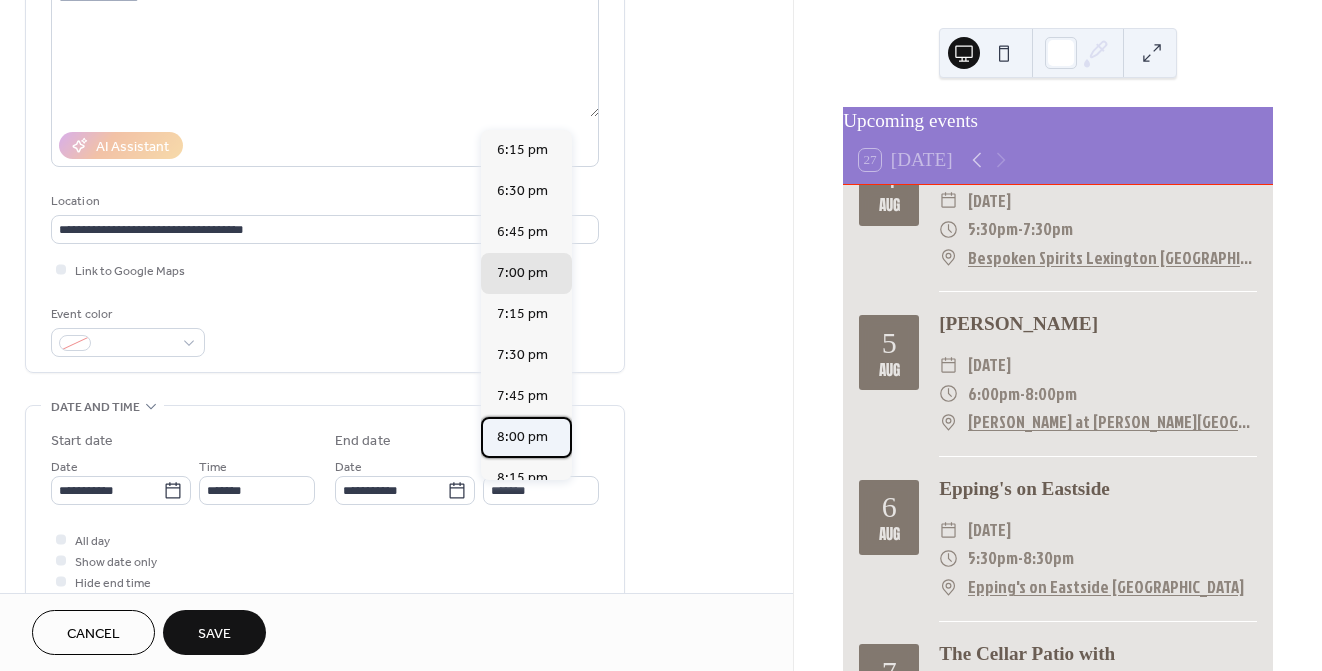 type on "*******" 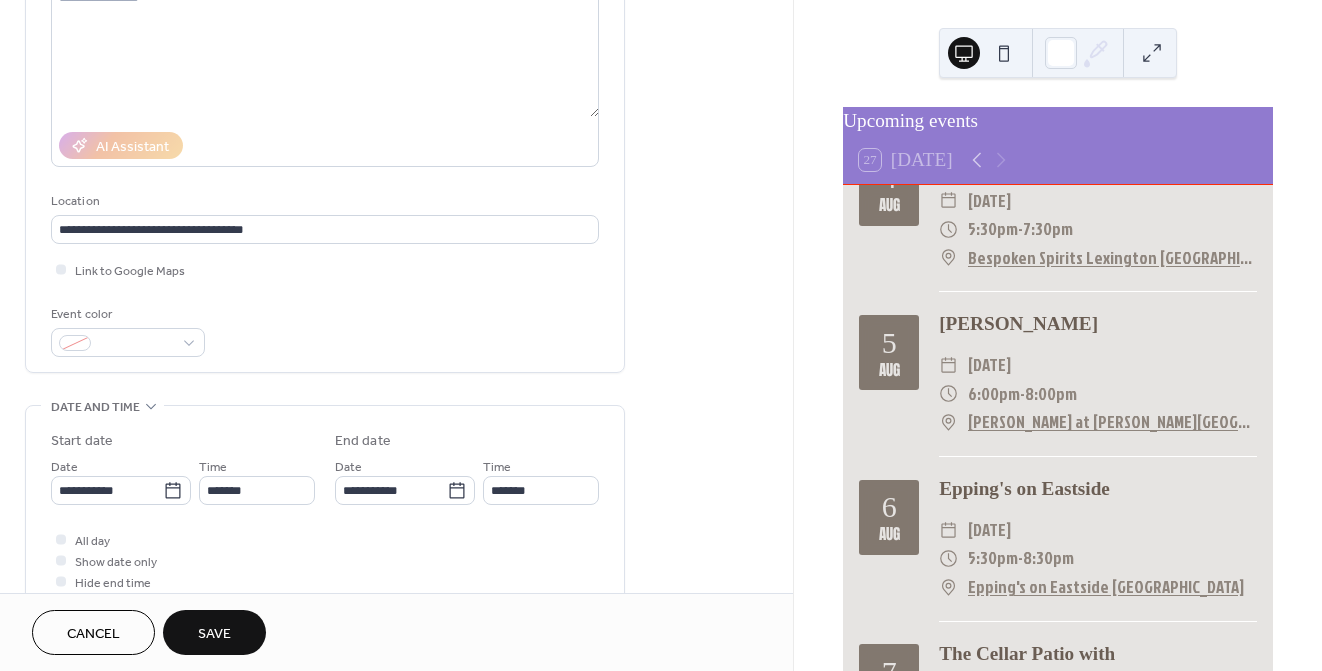 click on "Save" at bounding box center [214, 634] 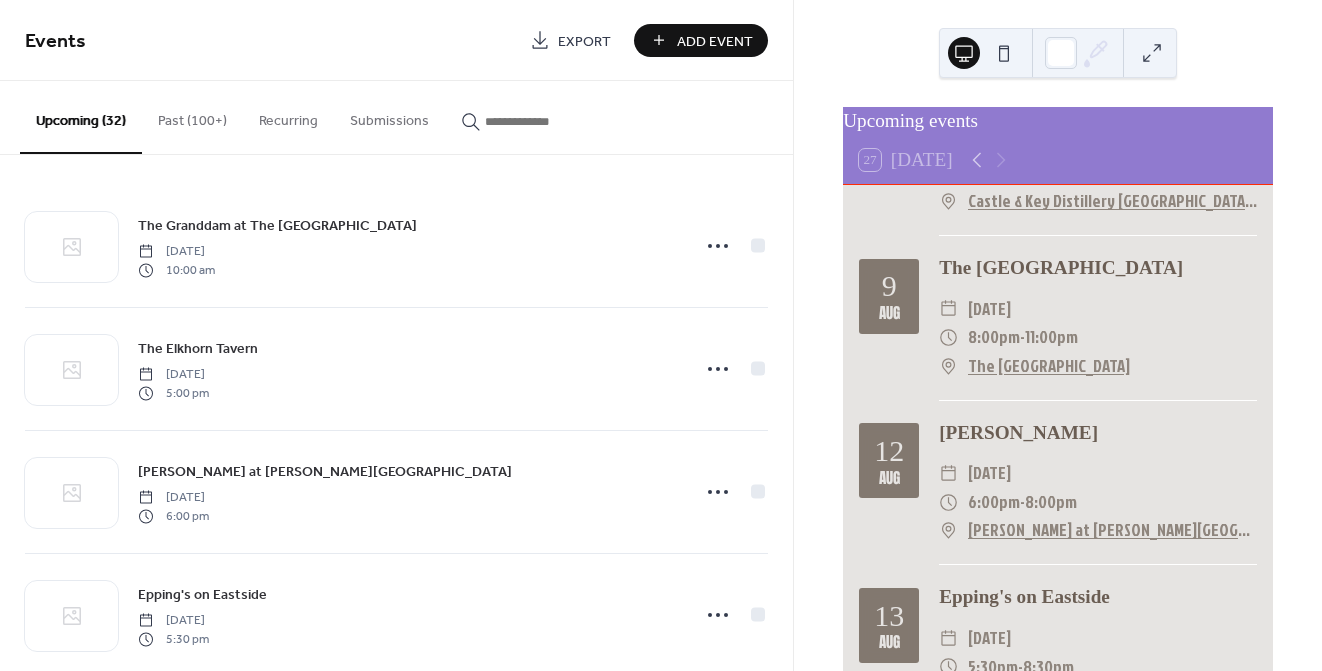 scroll, scrollTop: 2587, scrollLeft: 0, axis: vertical 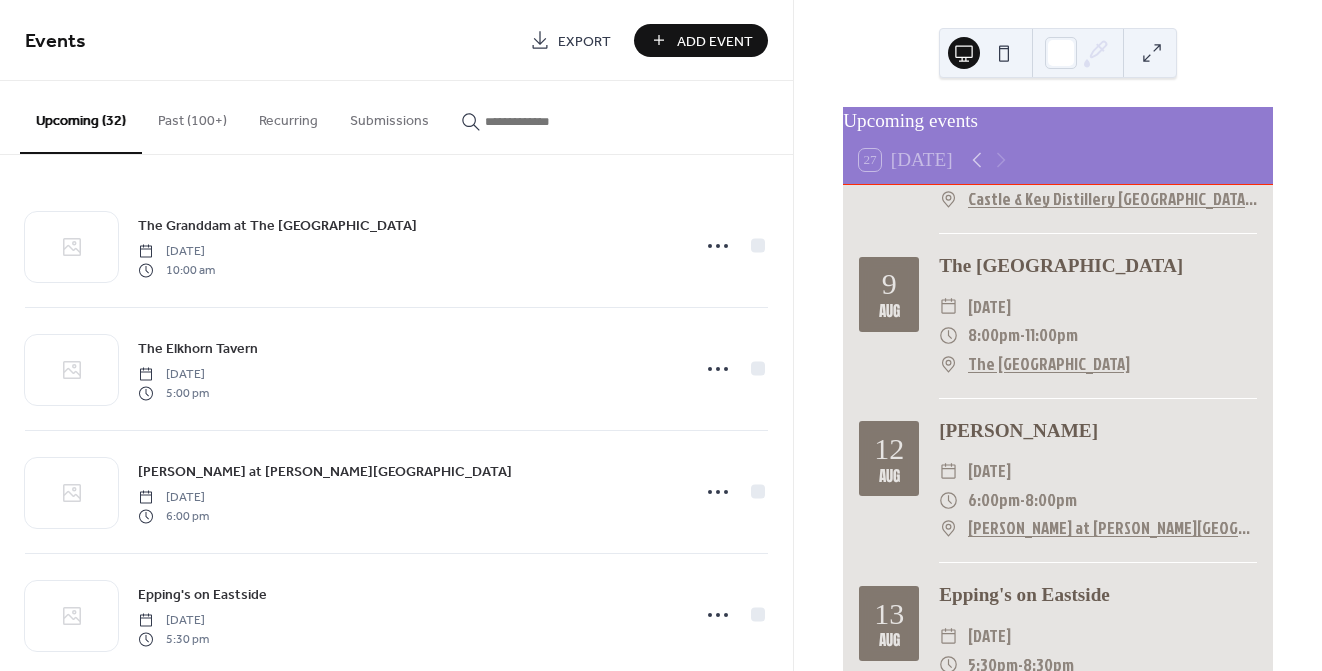 click on "Add Event" at bounding box center (715, 41) 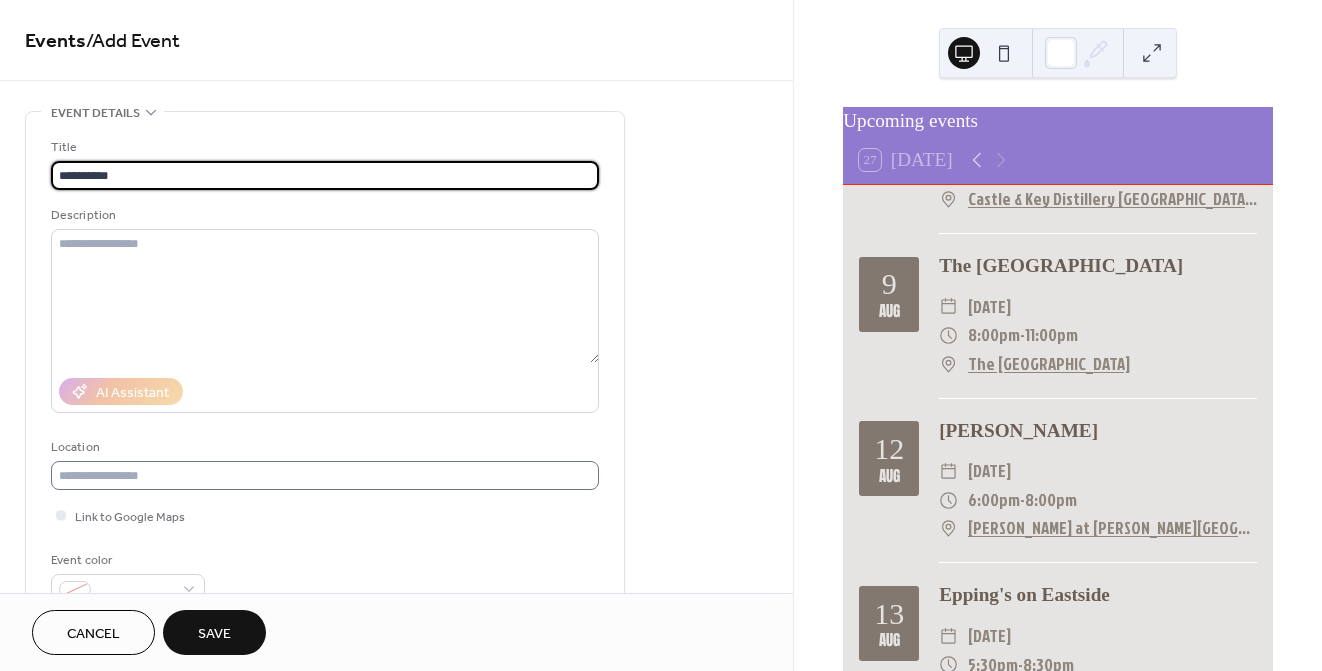 type on "**********" 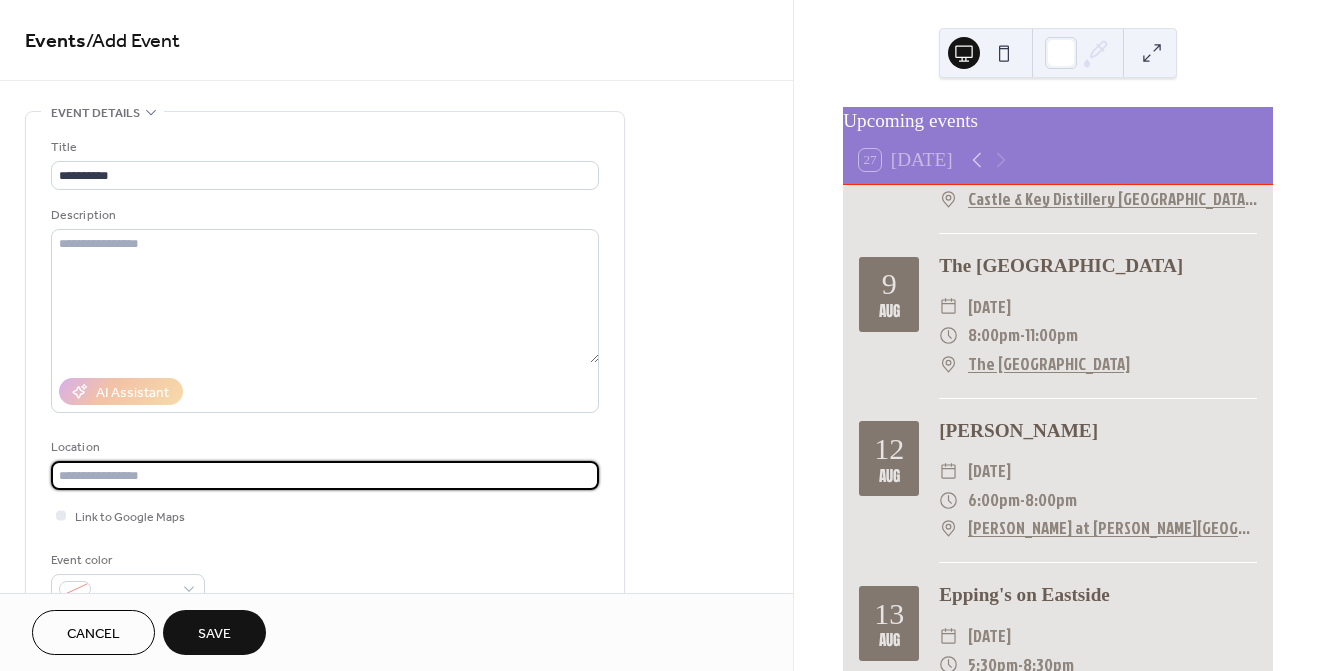 click at bounding box center (325, 475) 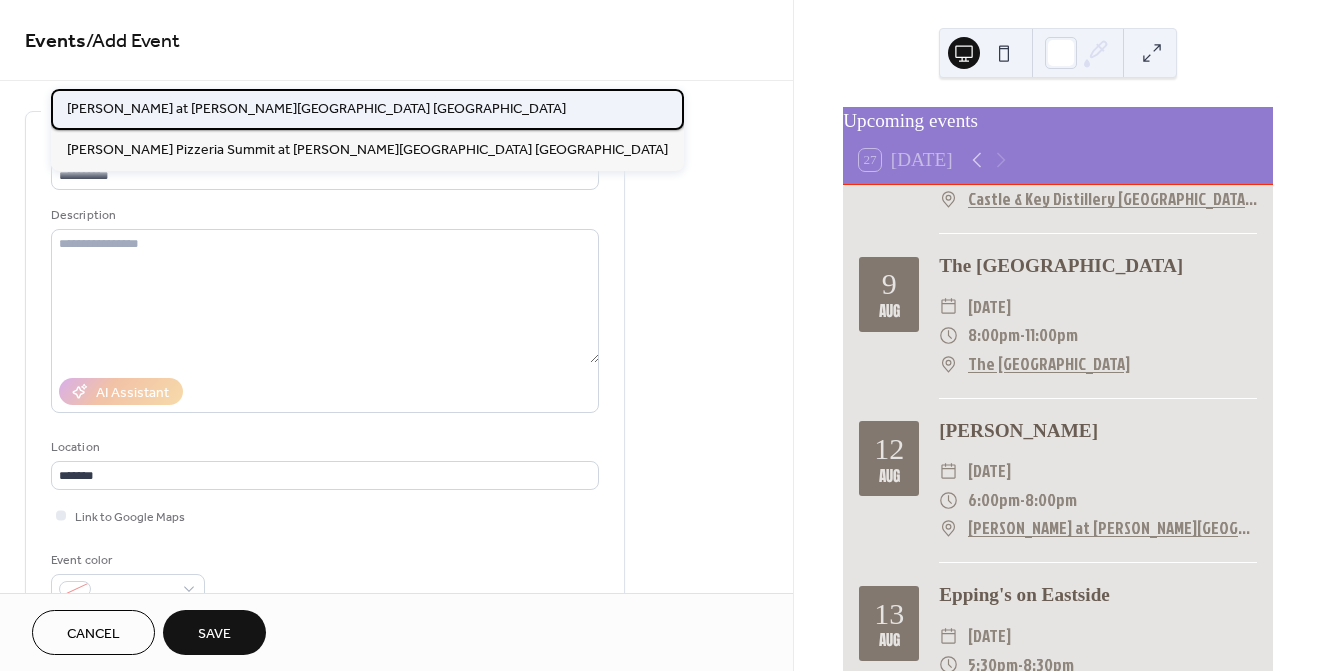 click on "Grimaldi's at Fritz Farm Lexington KY" at bounding box center [316, 109] 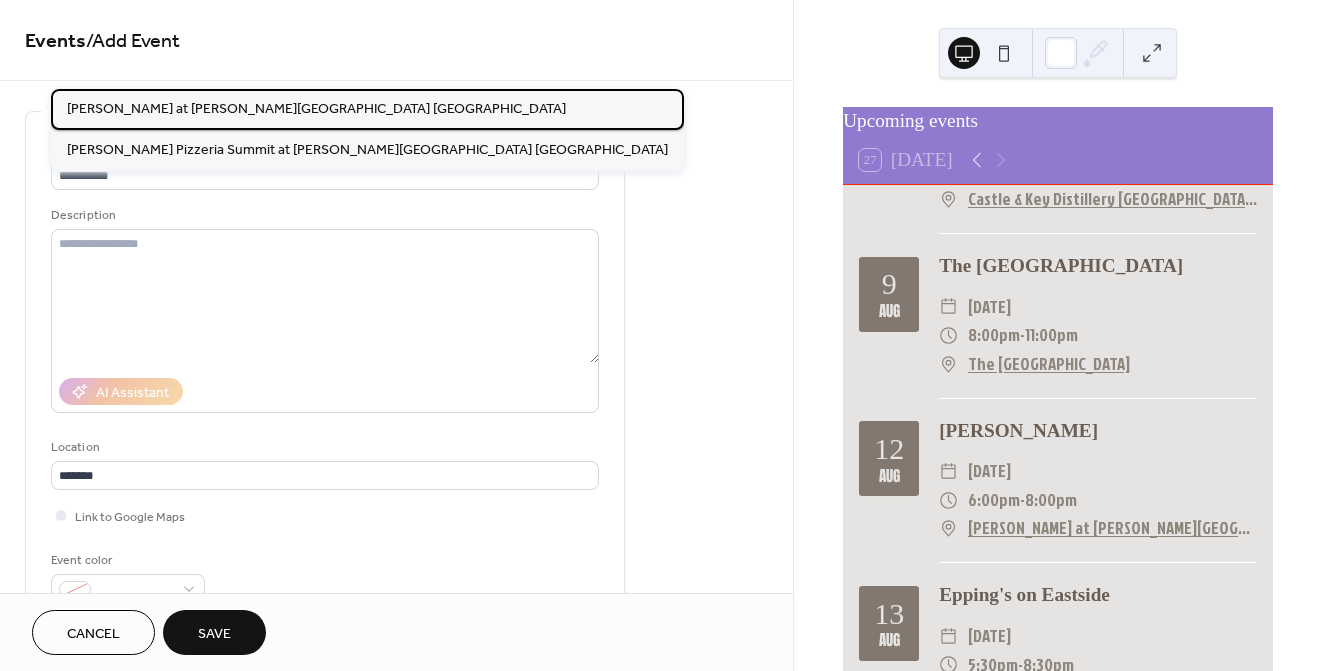 type on "**********" 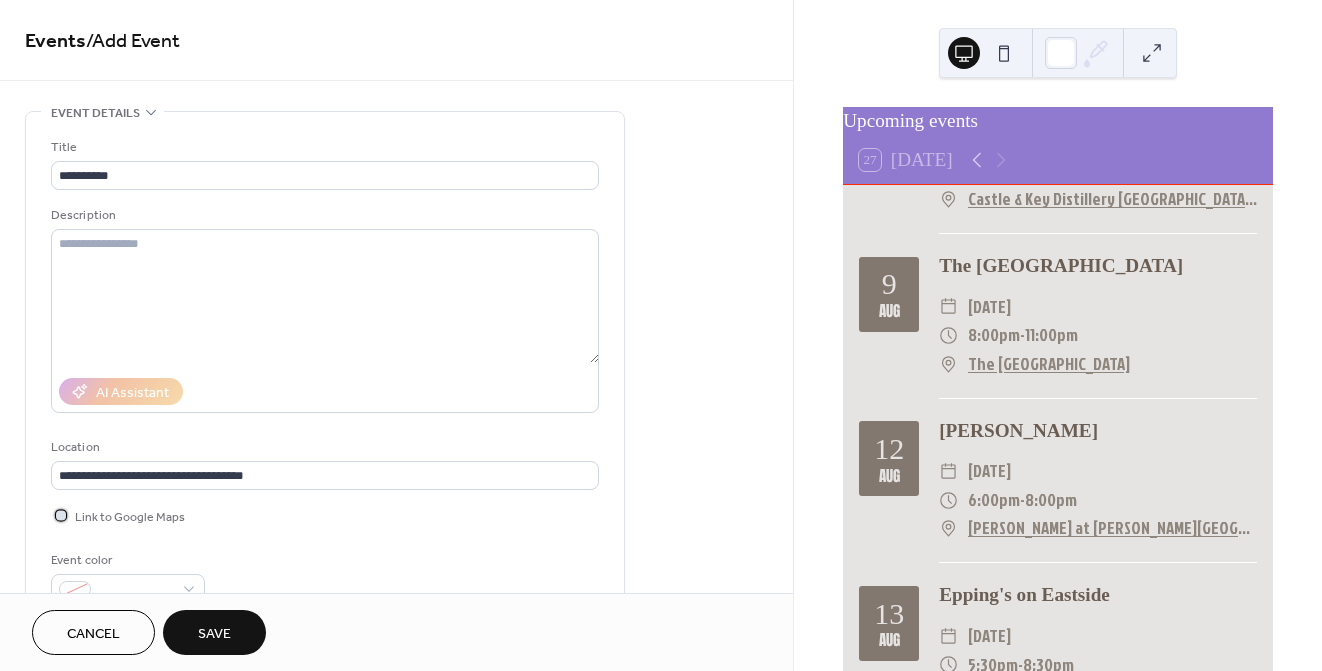 click at bounding box center (61, 515) 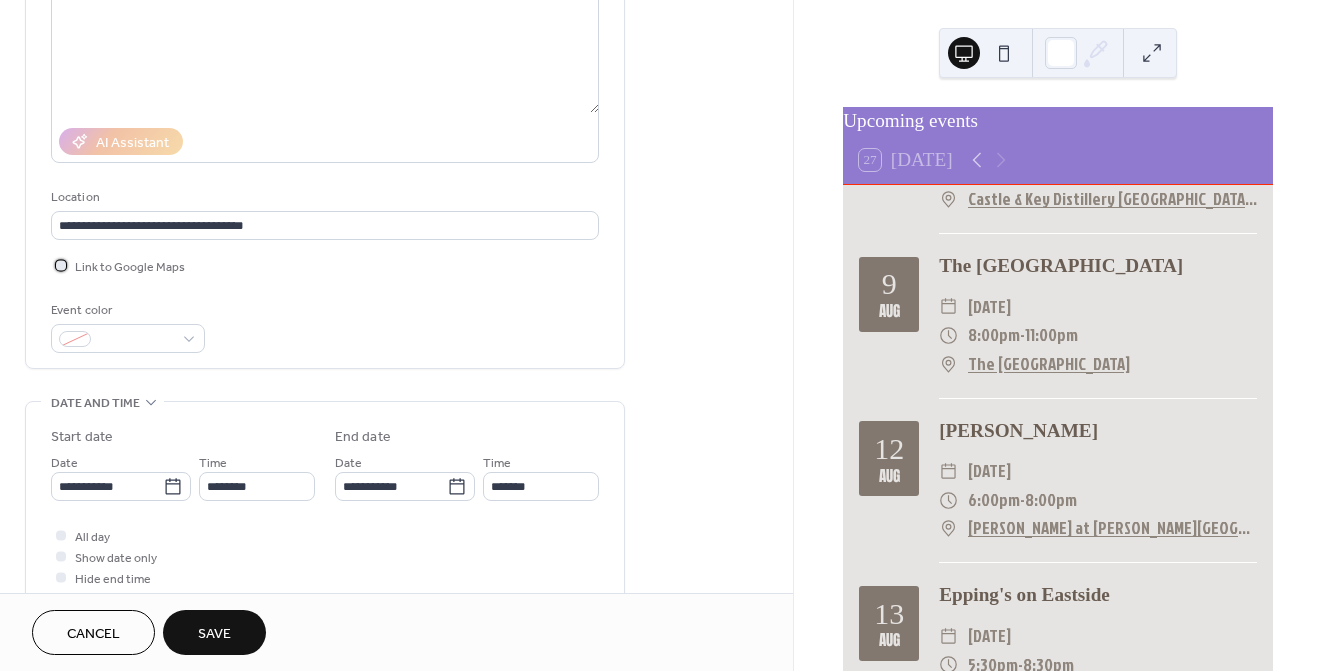scroll, scrollTop: 290, scrollLeft: 0, axis: vertical 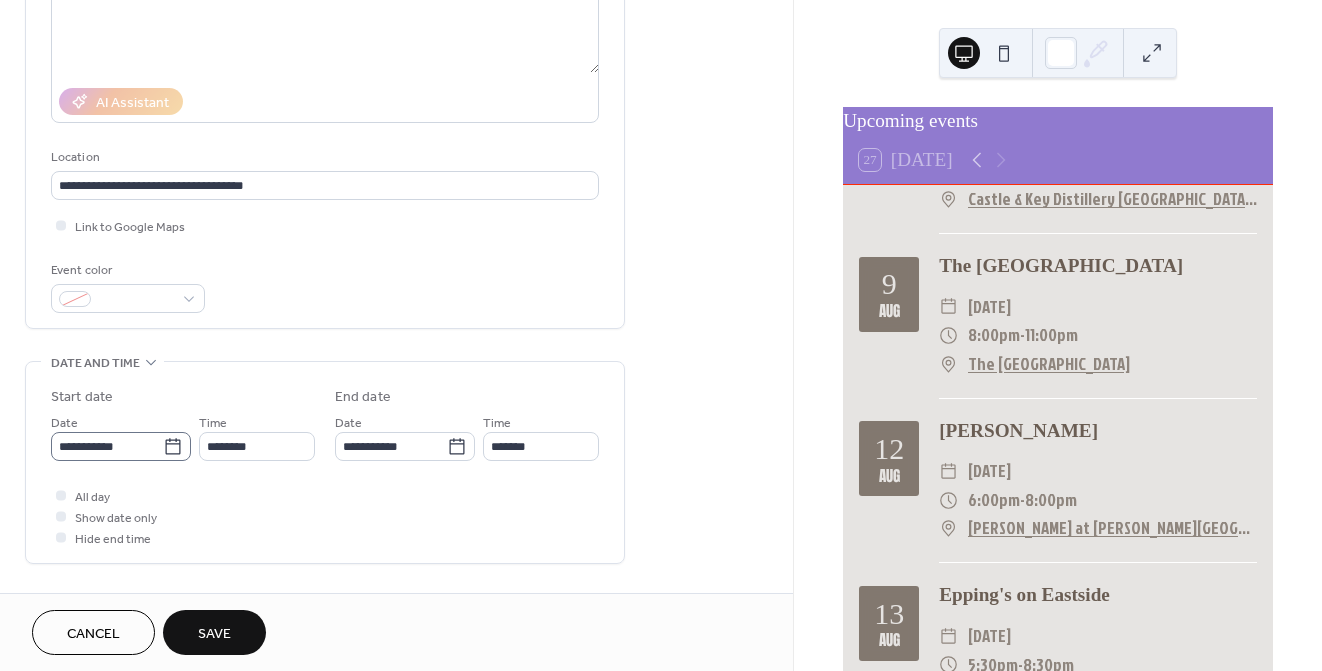 click 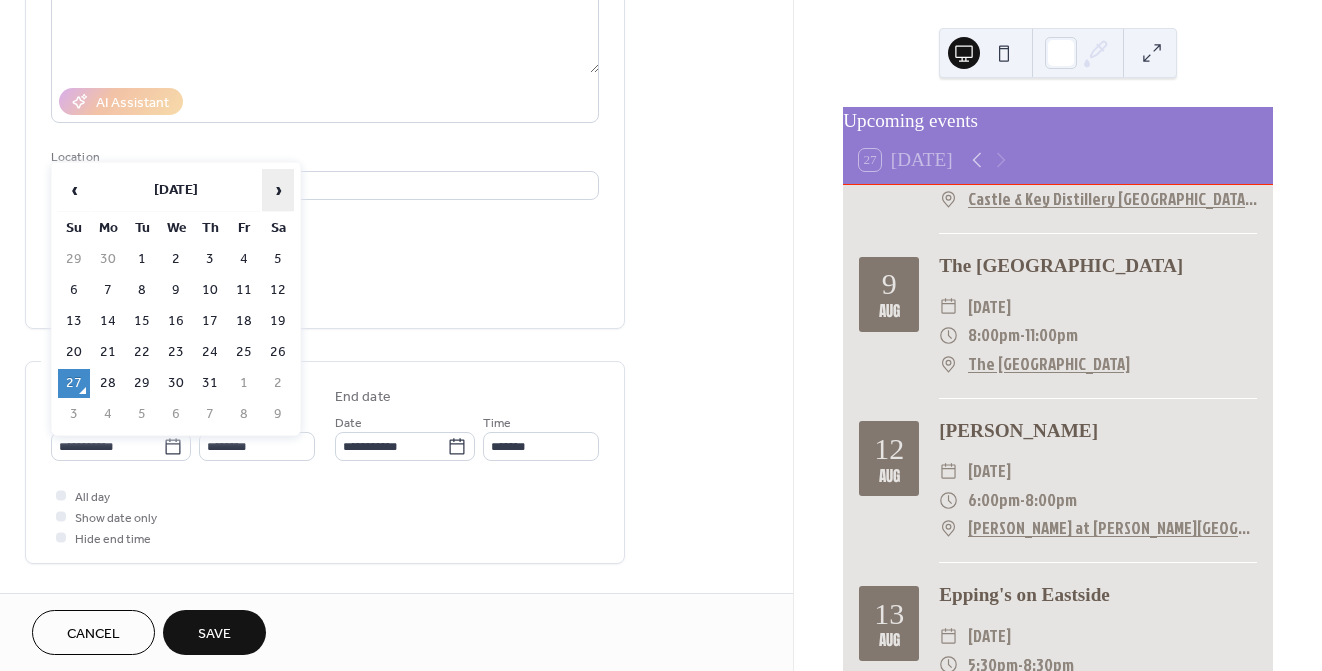 click on "›" at bounding box center [278, 190] 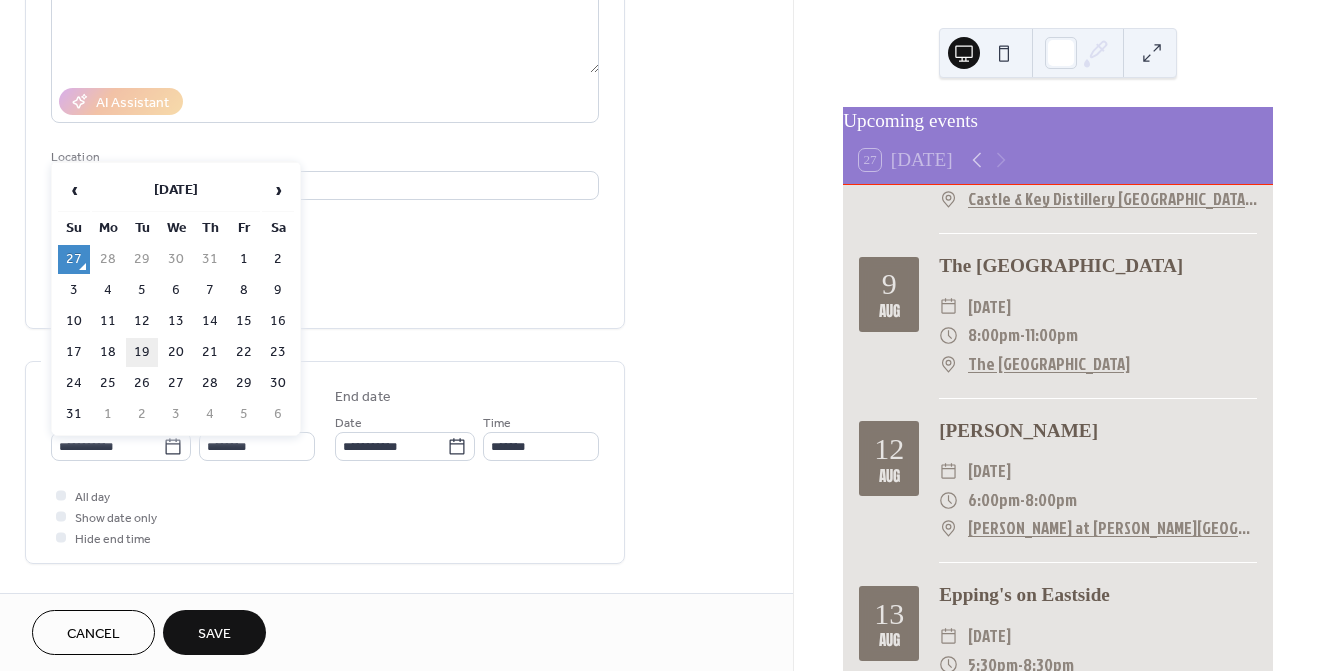 click on "19" at bounding box center (142, 352) 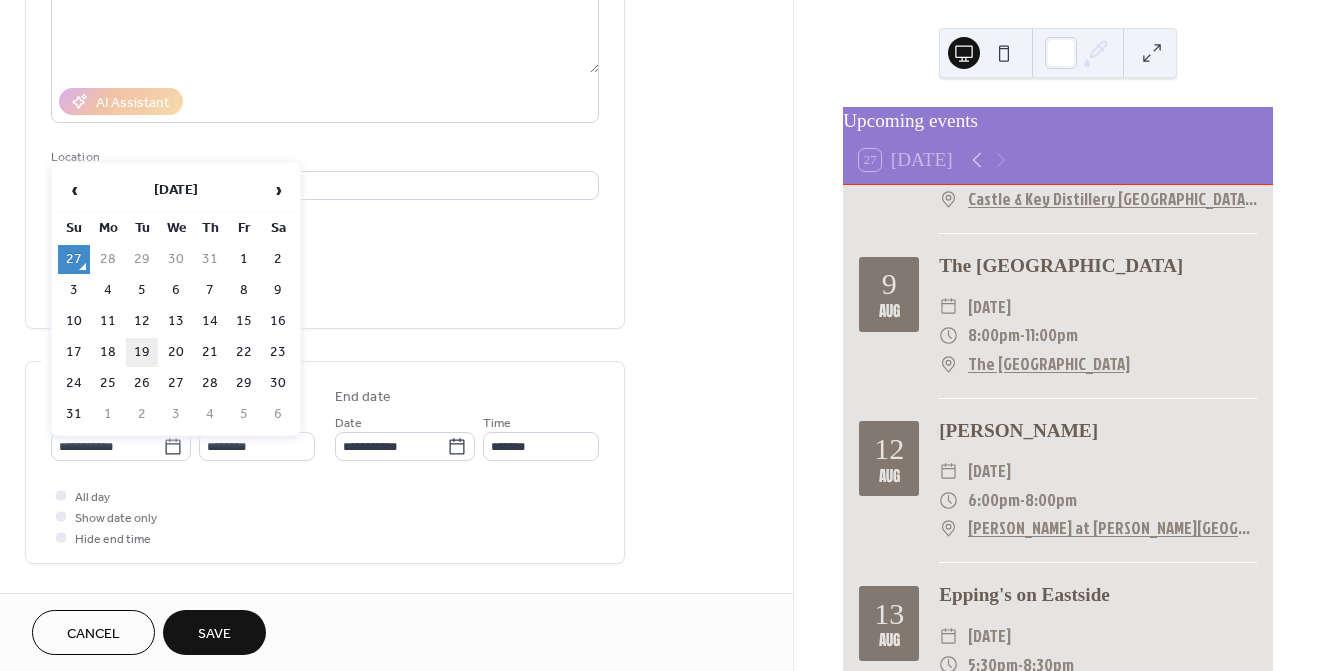 type on "**********" 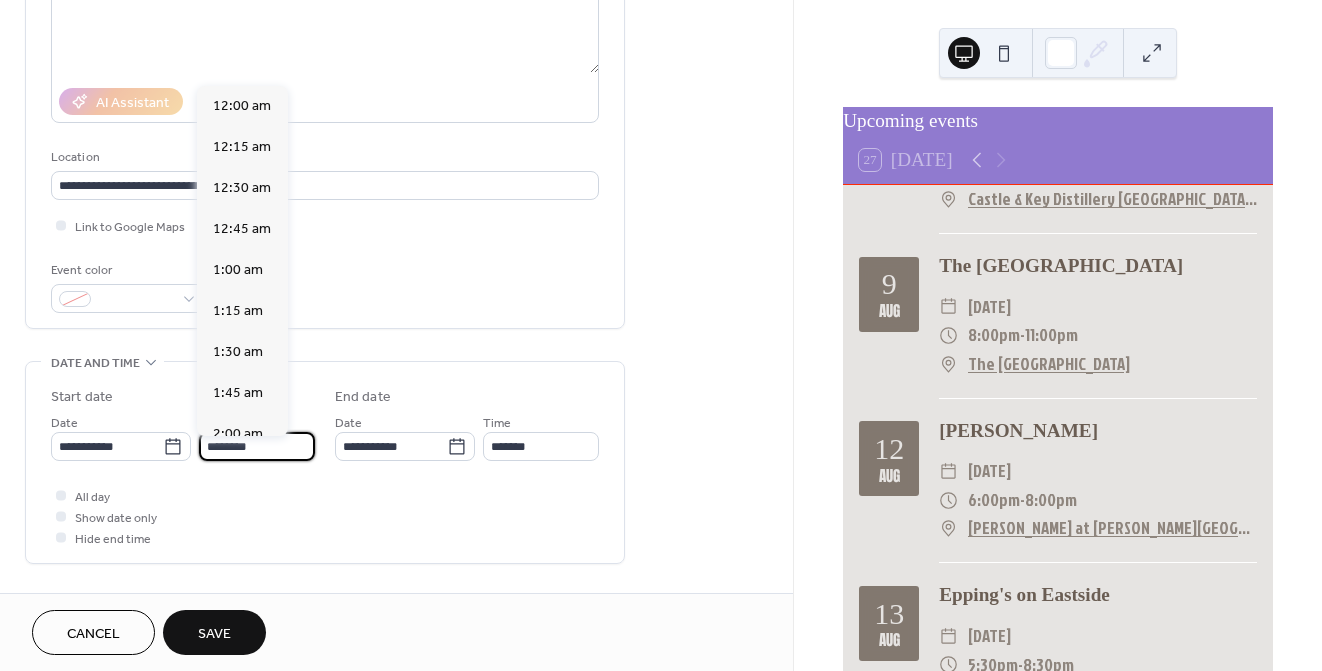 click on "********" at bounding box center (257, 446) 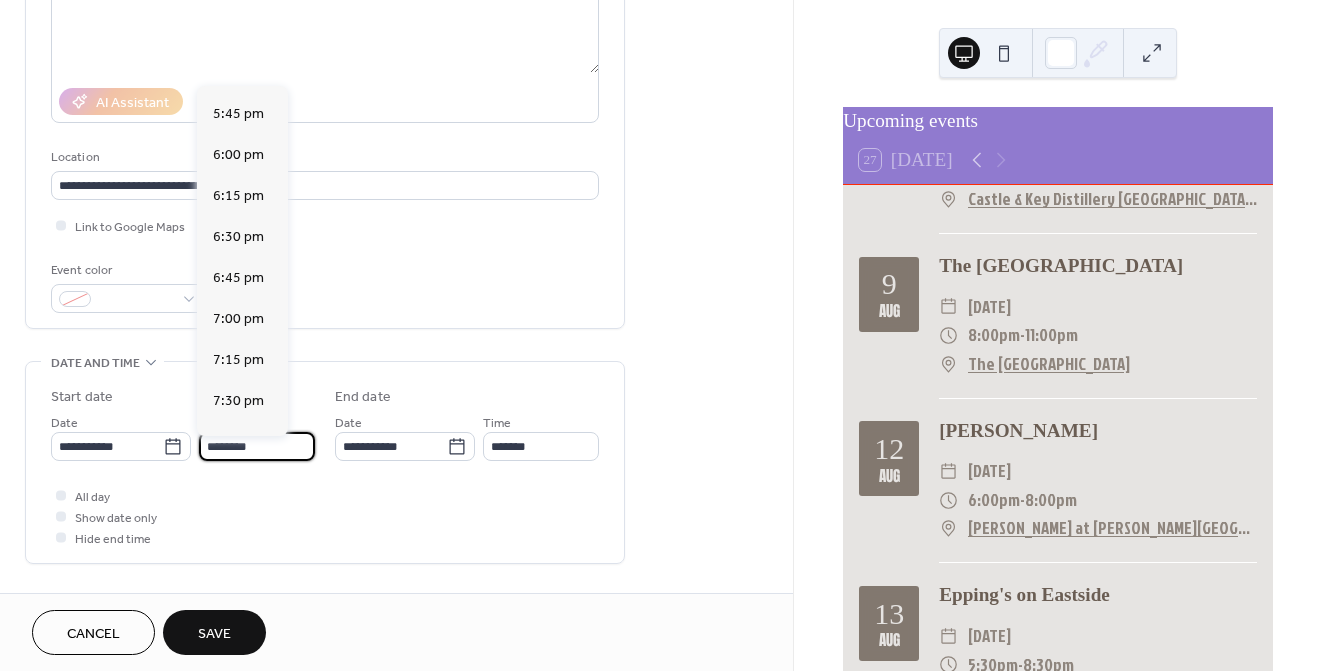 scroll, scrollTop: 2902, scrollLeft: 0, axis: vertical 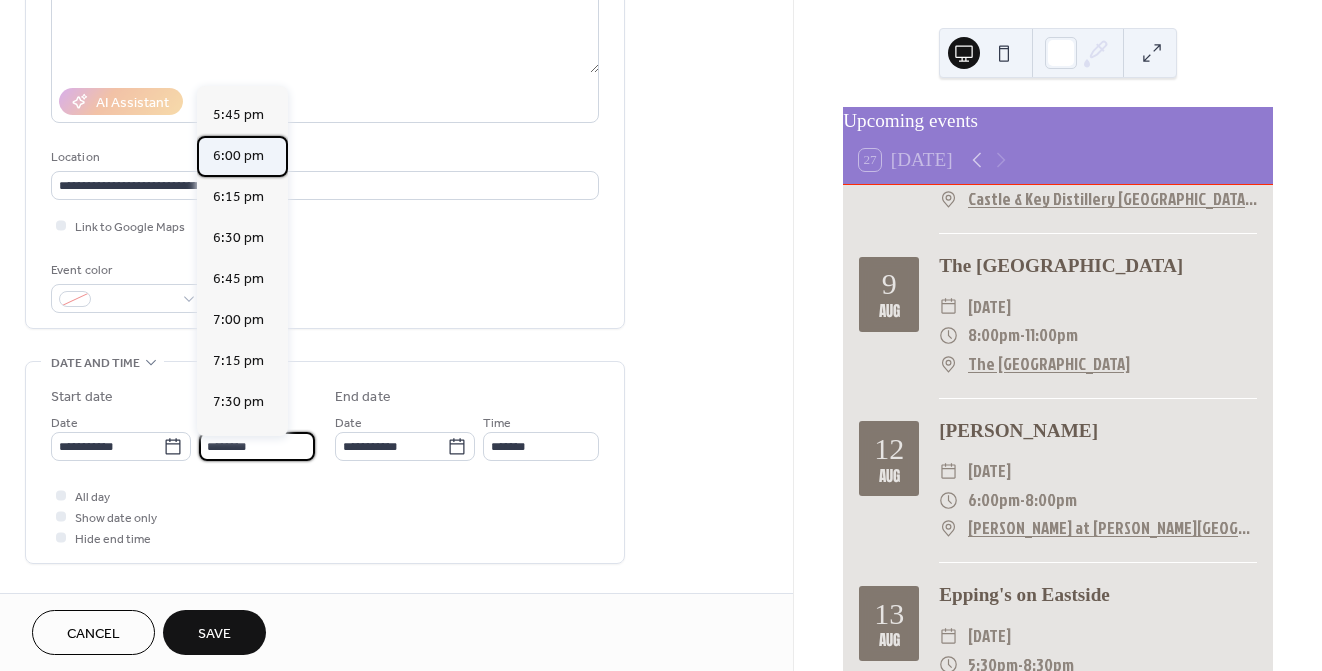 click on "6:00 pm" at bounding box center [238, 156] 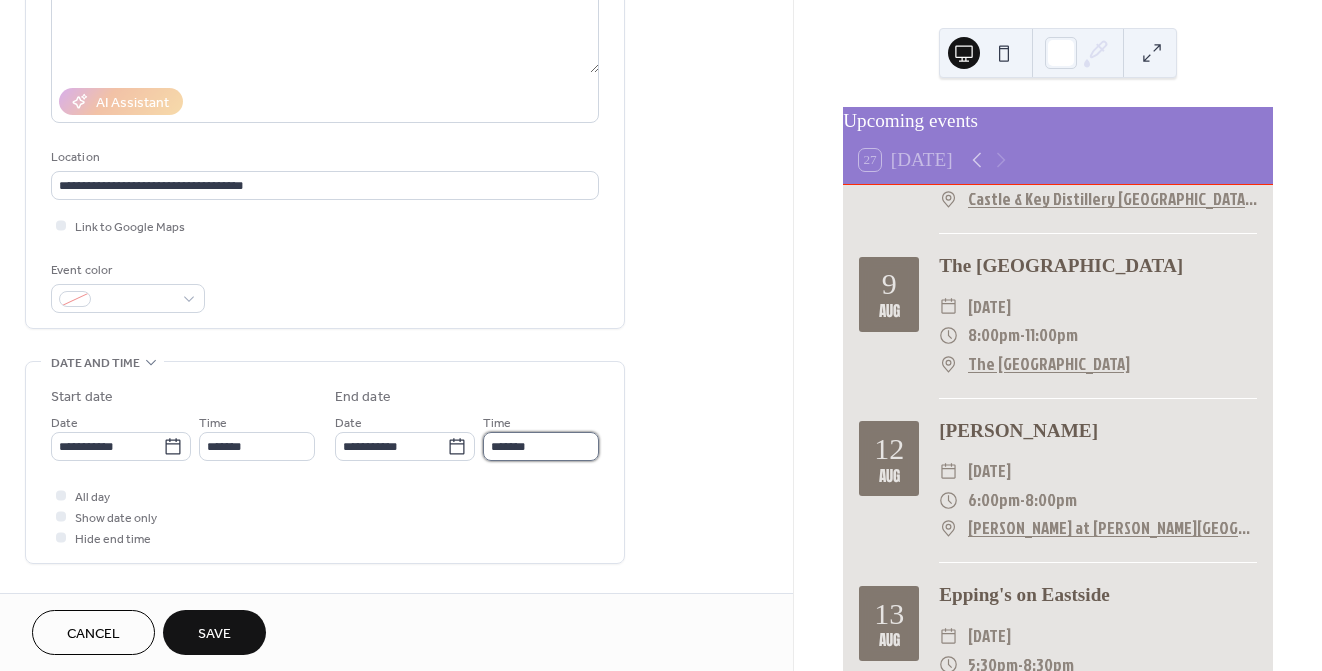 click on "*******" at bounding box center [541, 446] 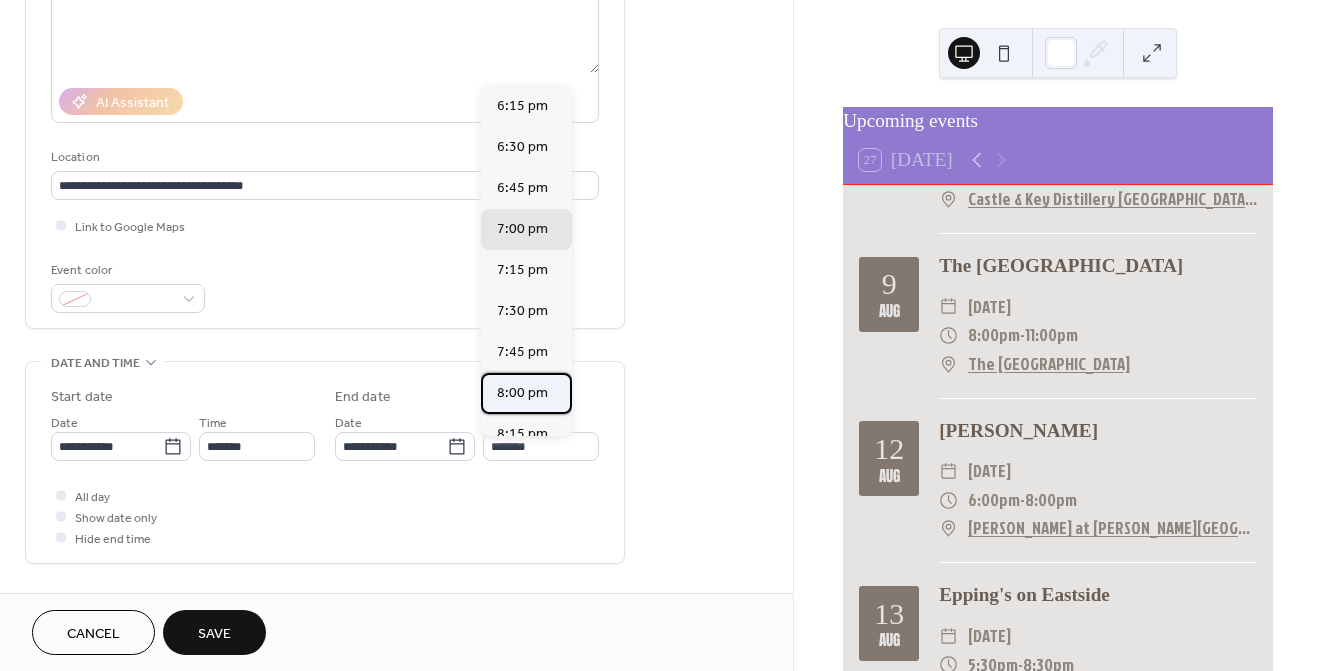 click on "8:00 pm" at bounding box center [522, 393] 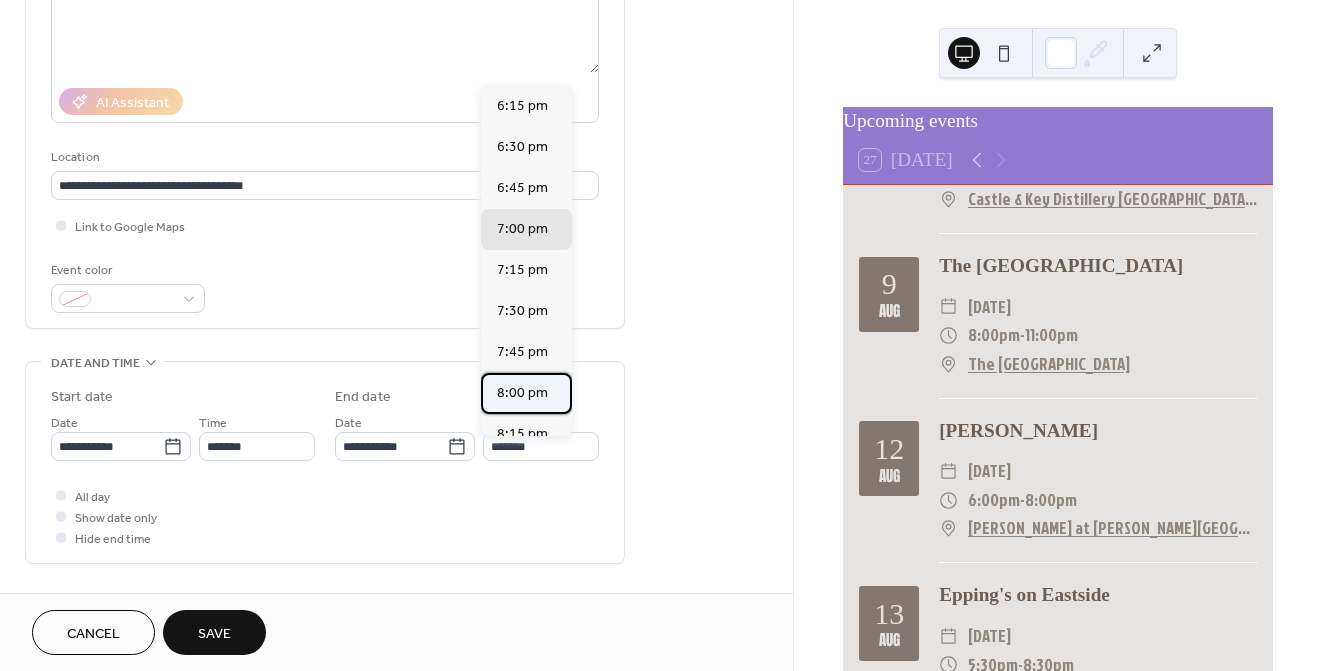 type on "*******" 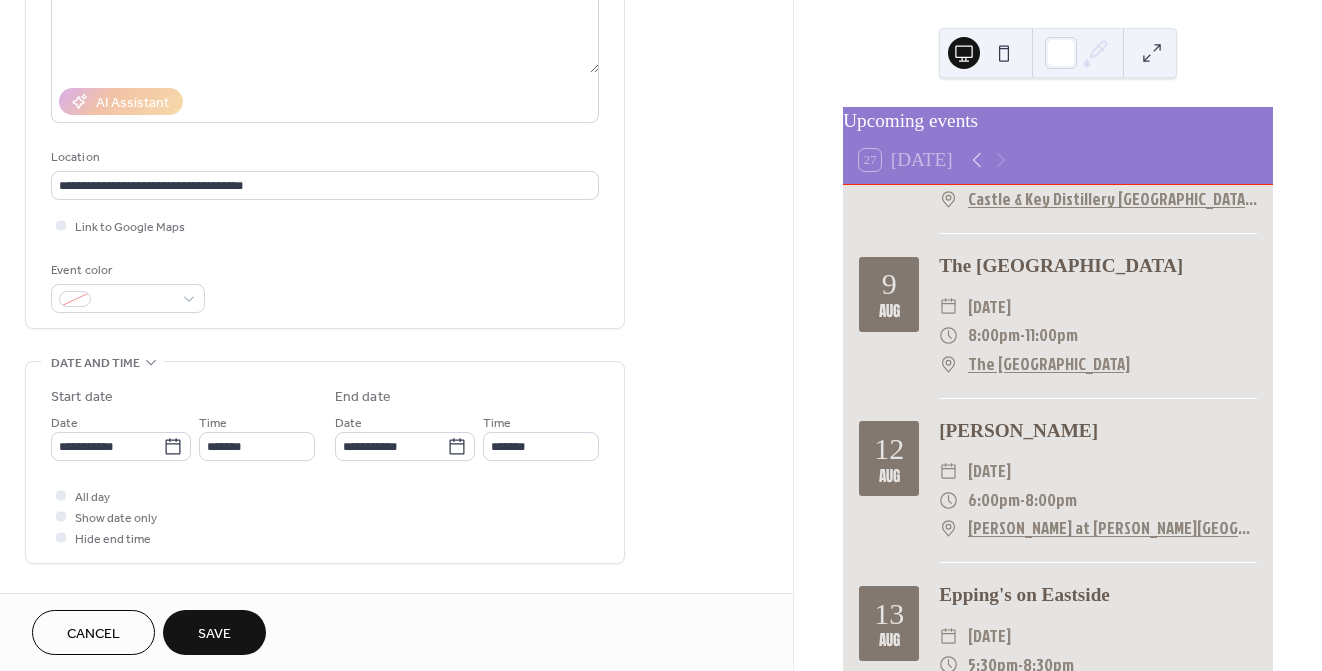 click on "Save" at bounding box center [214, 634] 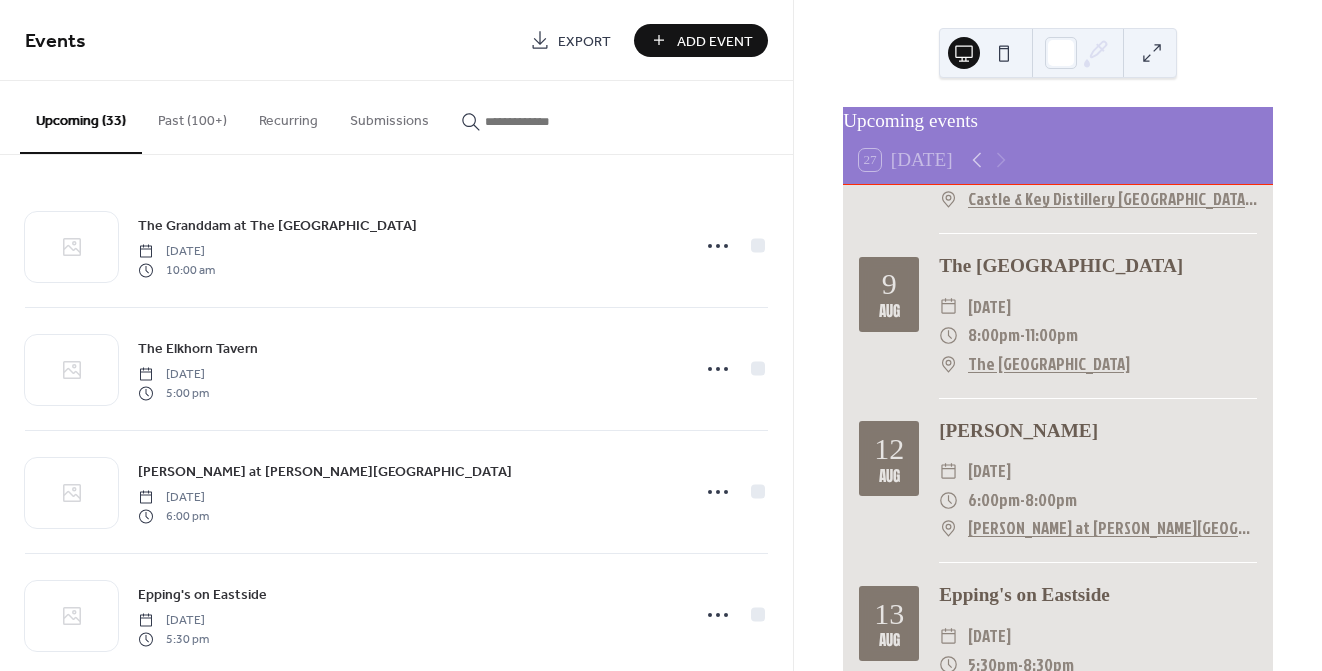 click on "Add Event" at bounding box center (715, 41) 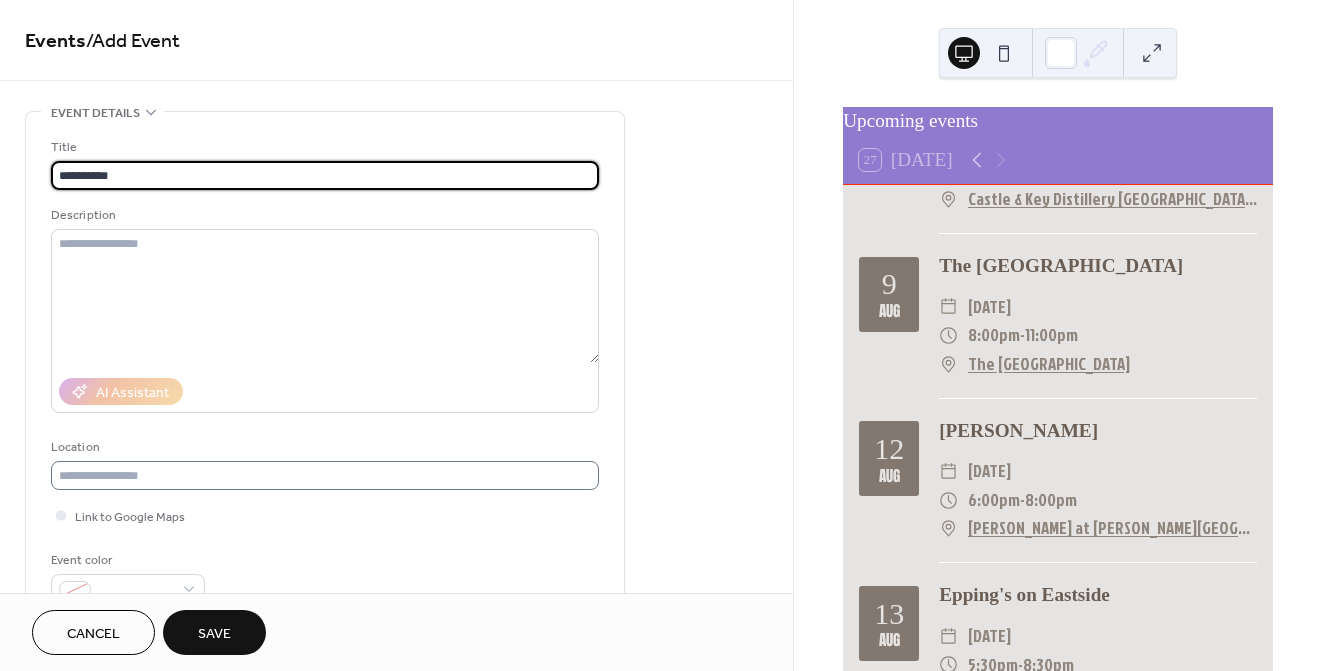 type on "**********" 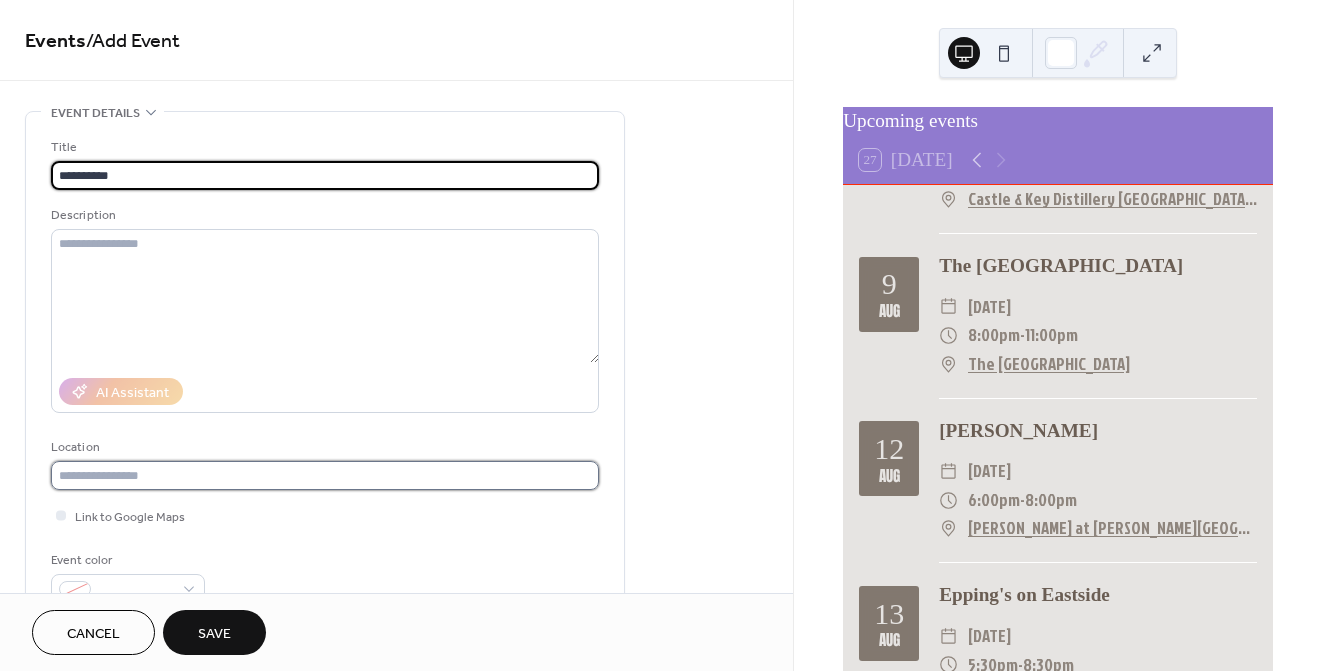 click at bounding box center [325, 475] 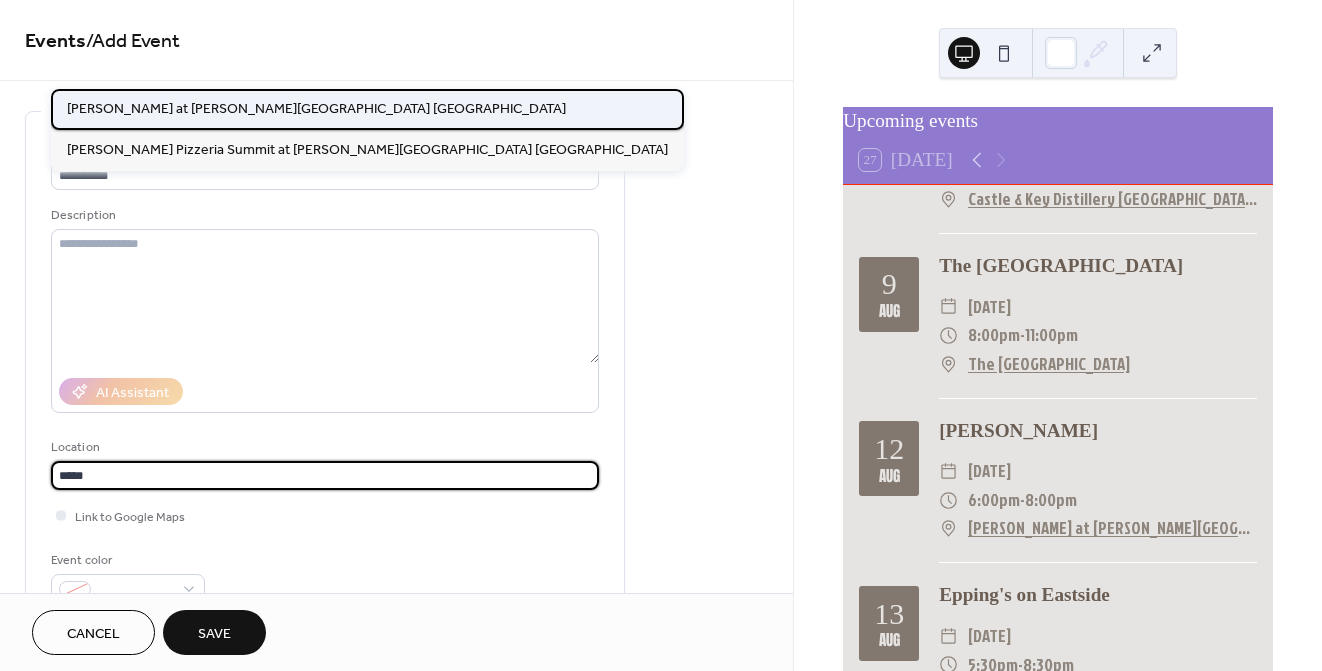 click on "Grimaldi's at Fritz Farm Lexington KY" at bounding box center [316, 109] 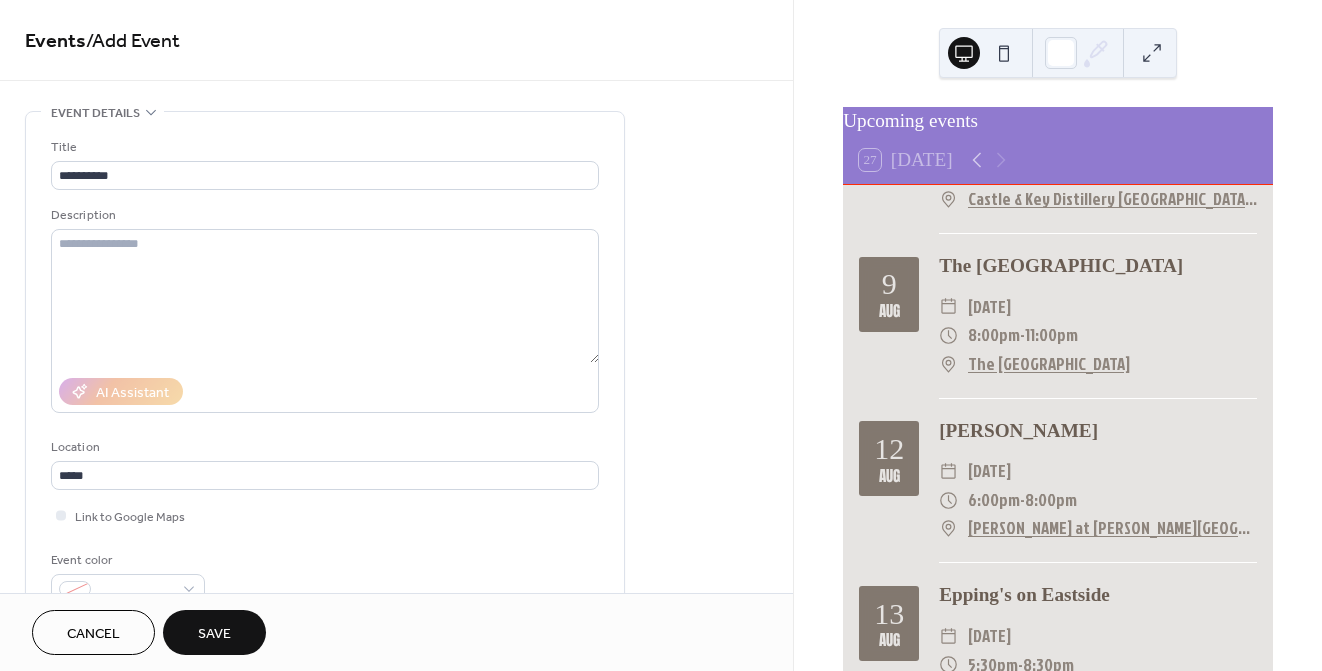 type on "**********" 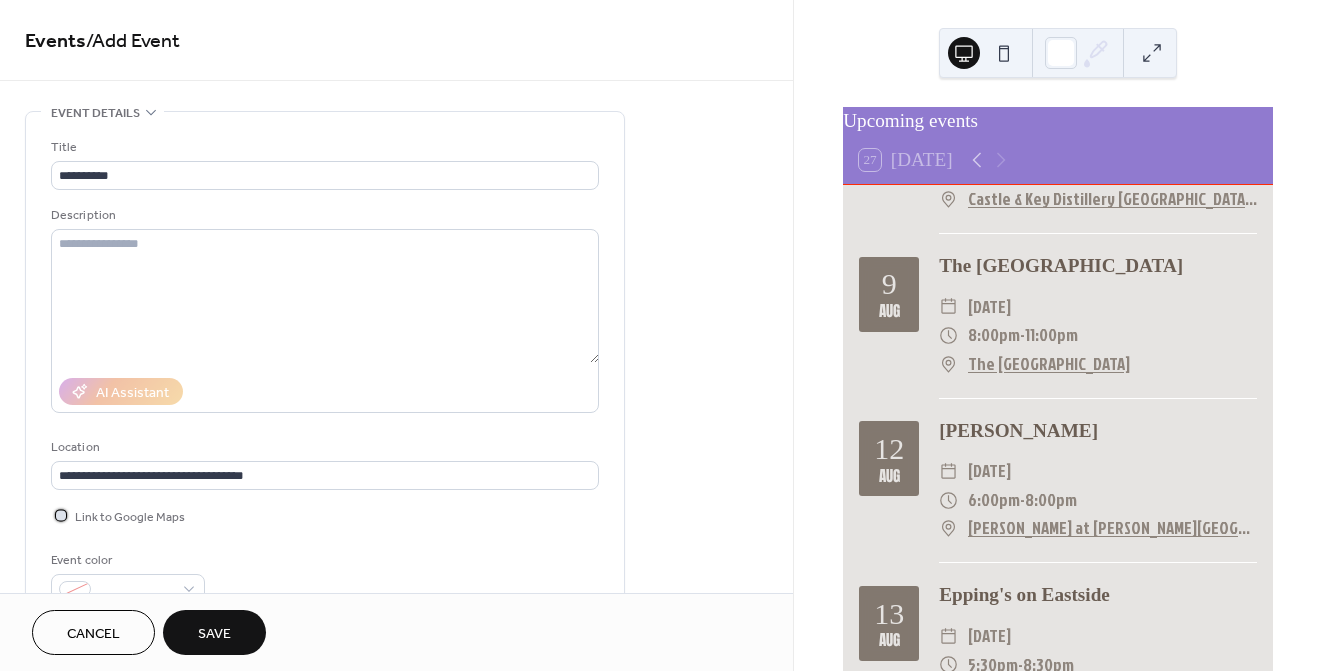 click at bounding box center (61, 515) 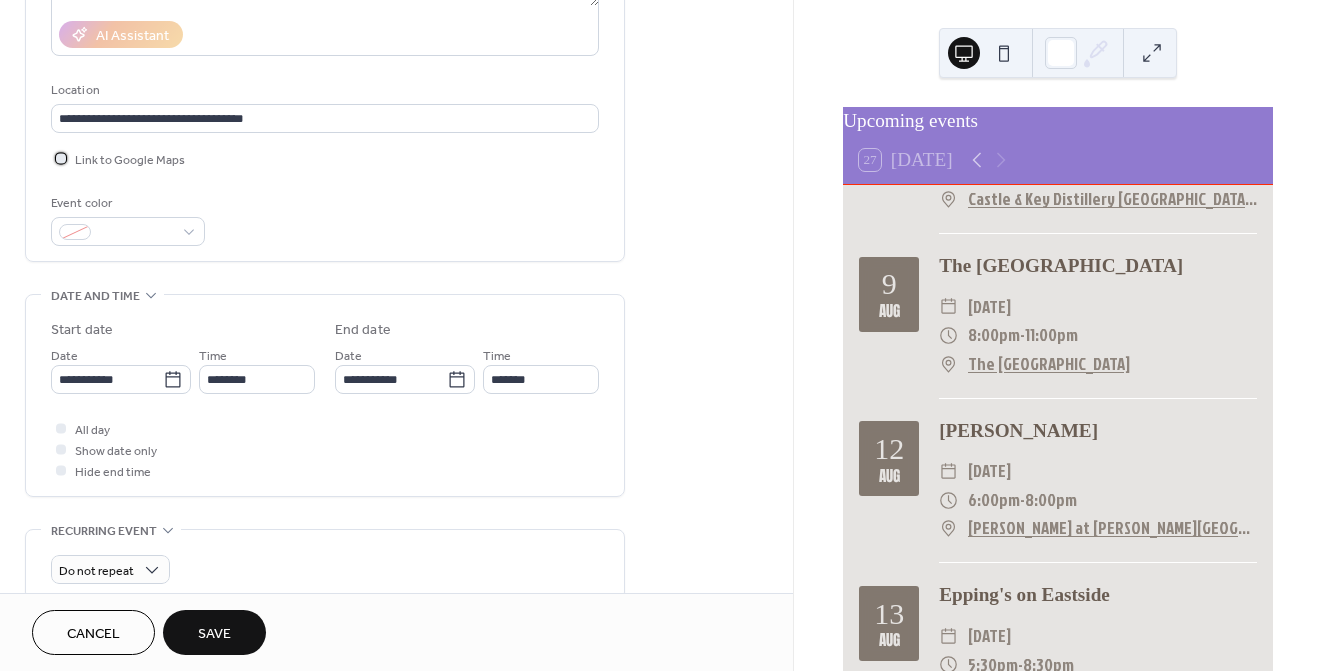 scroll, scrollTop: 366, scrollLeft: 0, axis: vertical 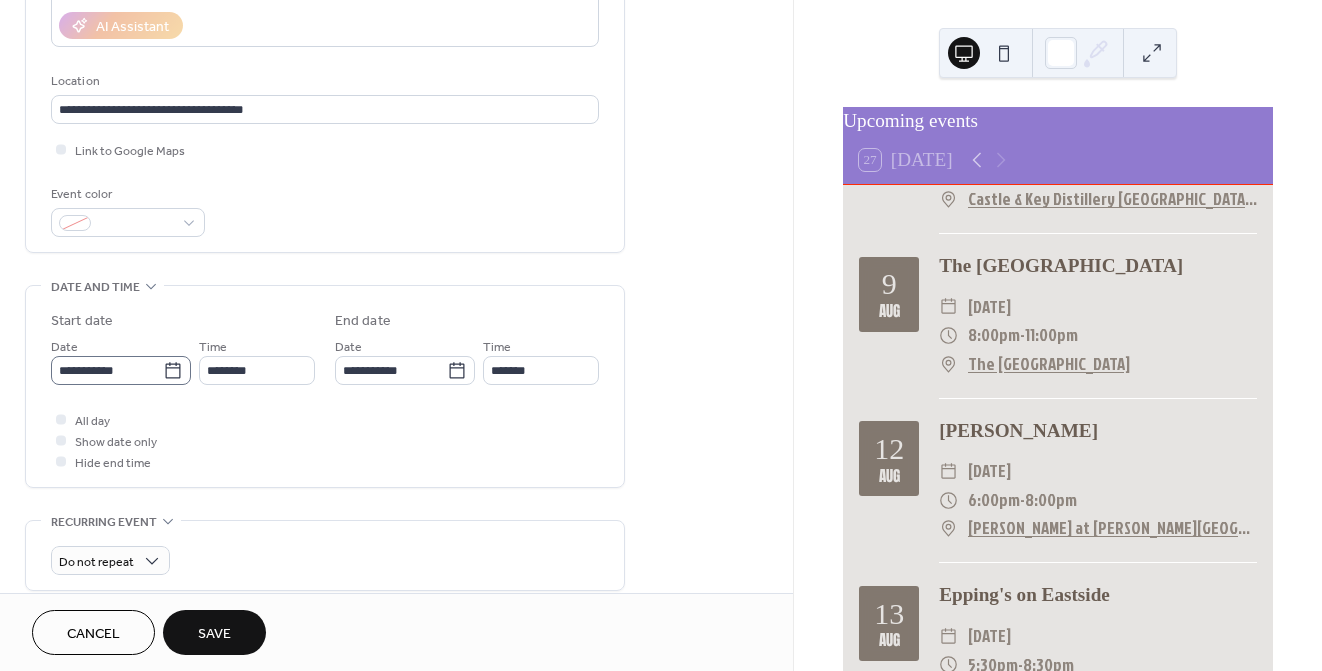 click 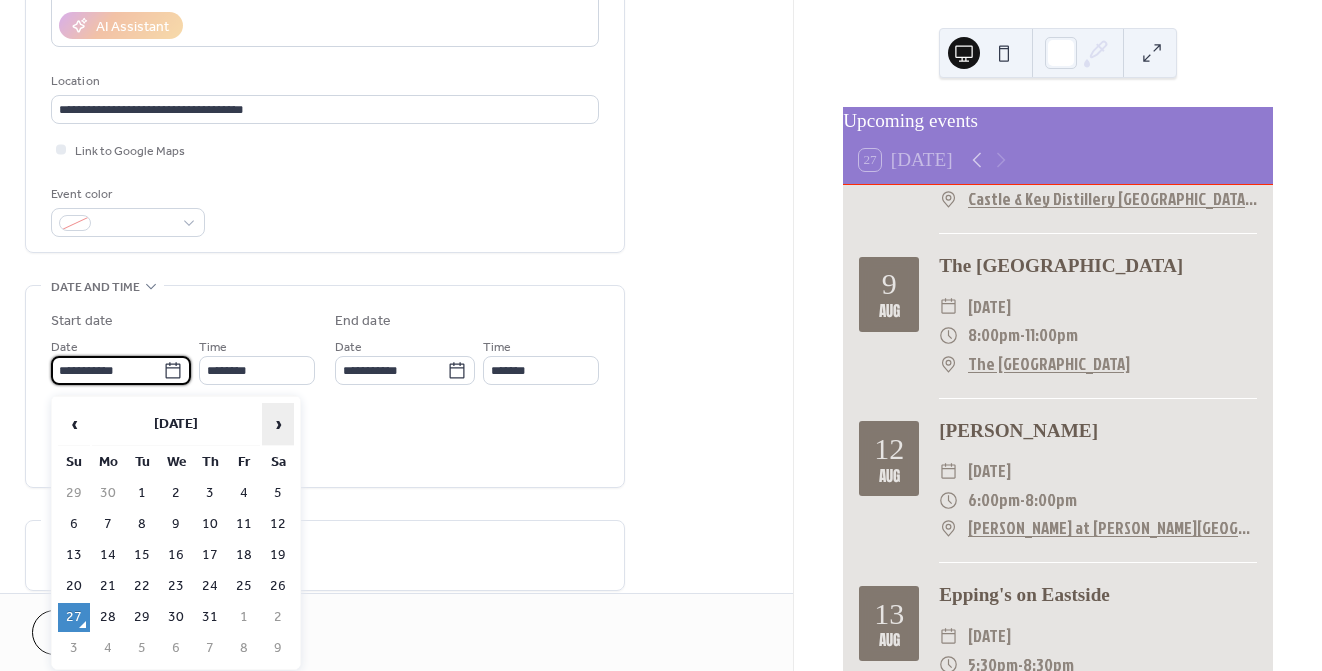 click on "›" at bounding box center [278, 424] 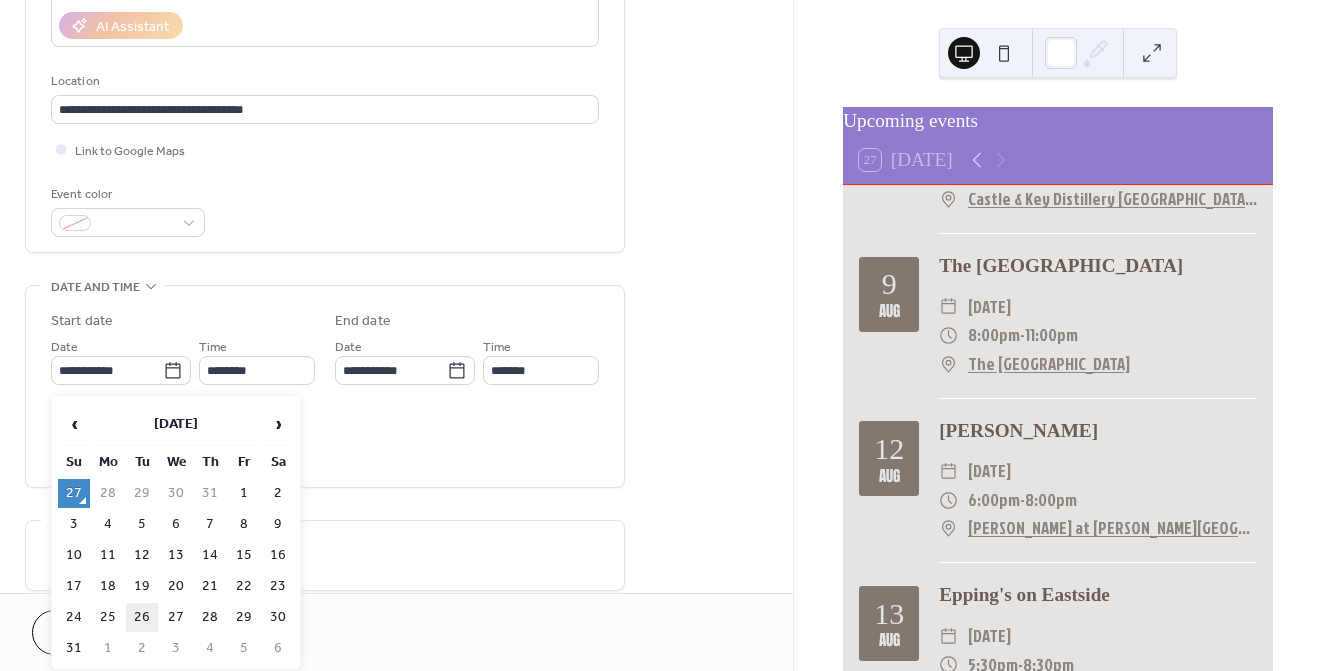 click on "26" at bounding box center (142, 617) 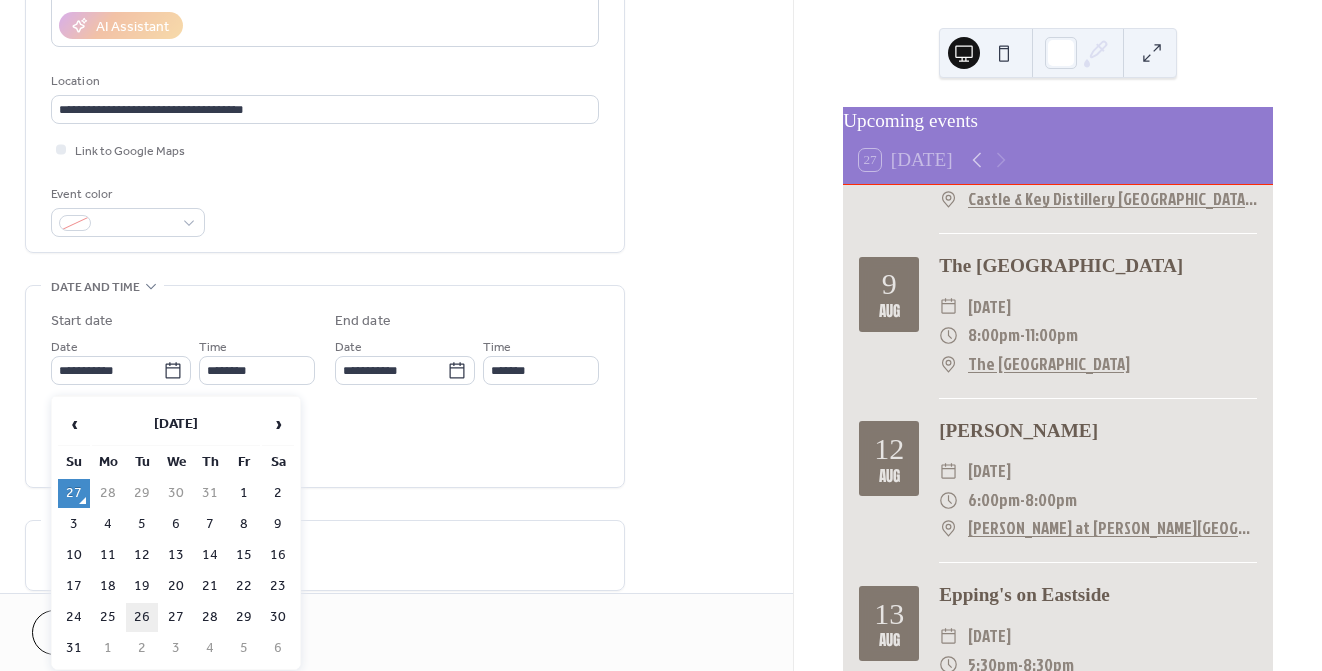 type on "**********" 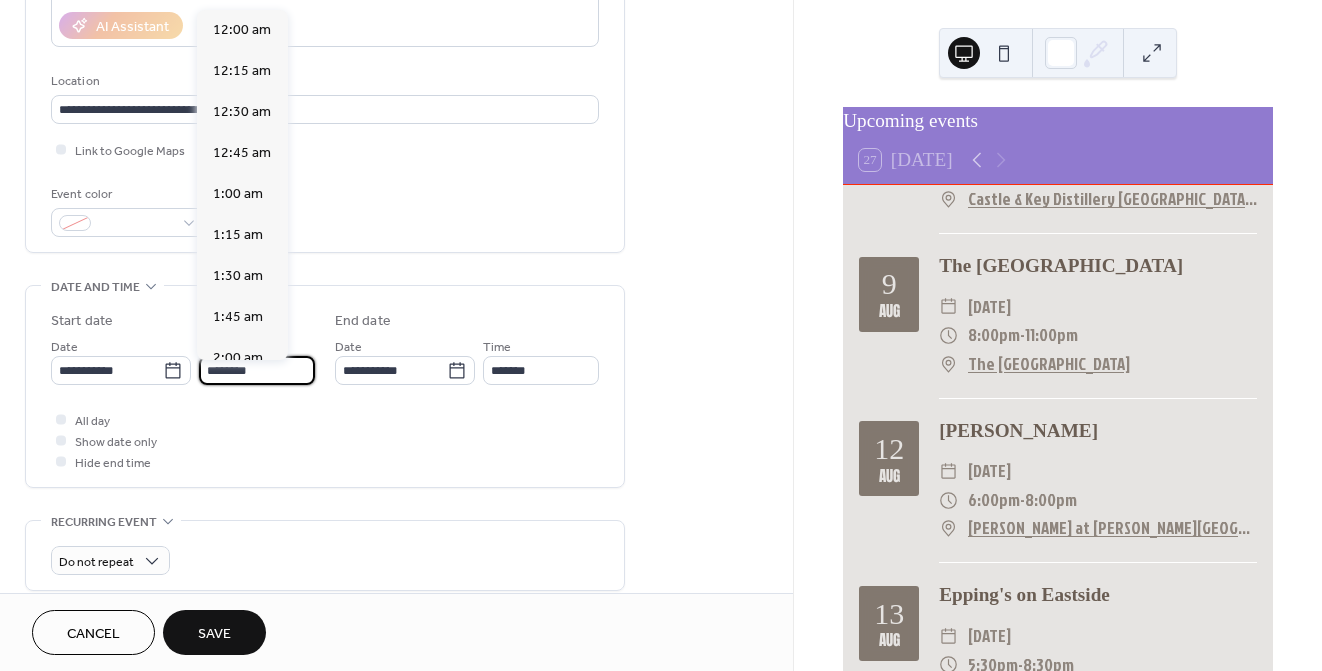 click on "********" at bounding box center (257, 370) 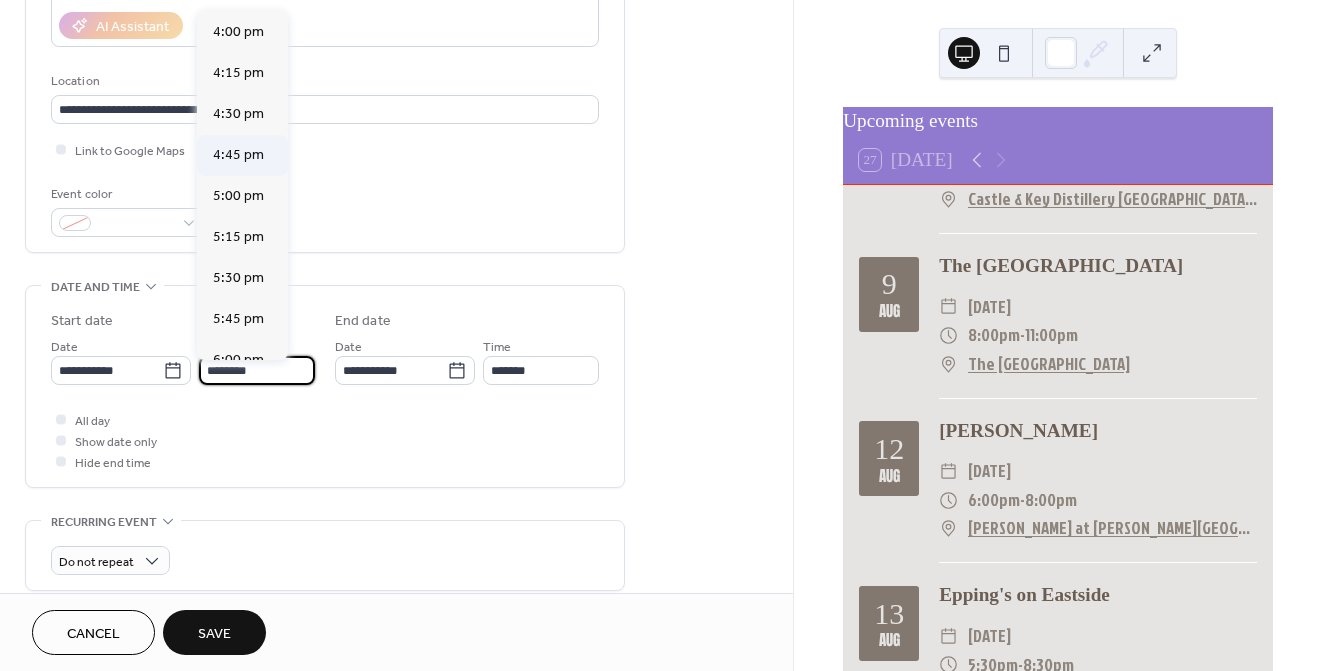 scroll, scrollTop: 2625, scrollLeft: 0, axis: vertical 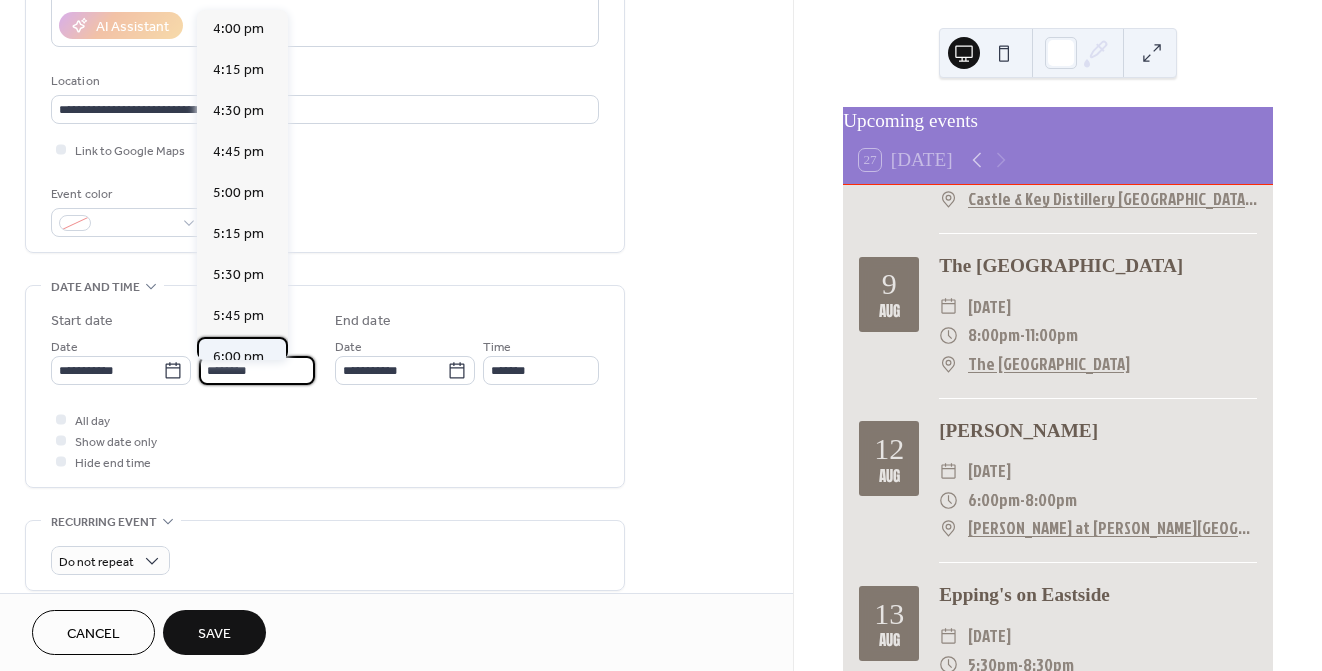 click on "6:00 pm" at bounding box center (238, 357) 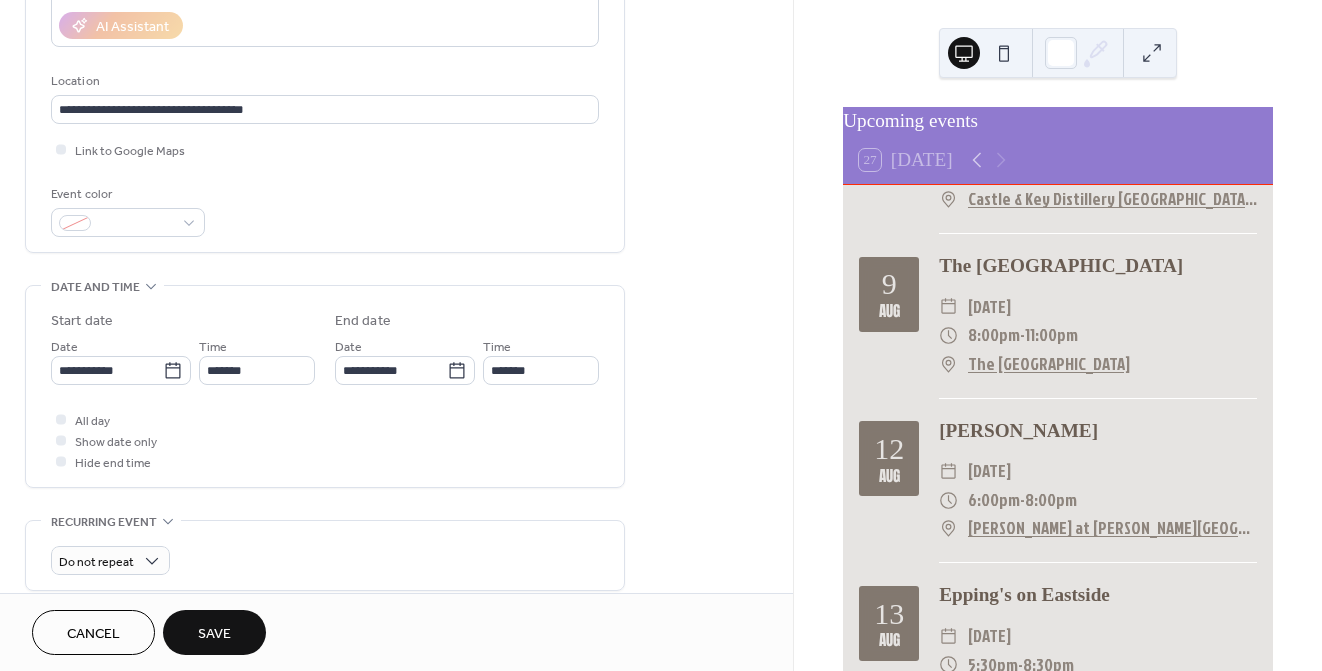 type on "*******" 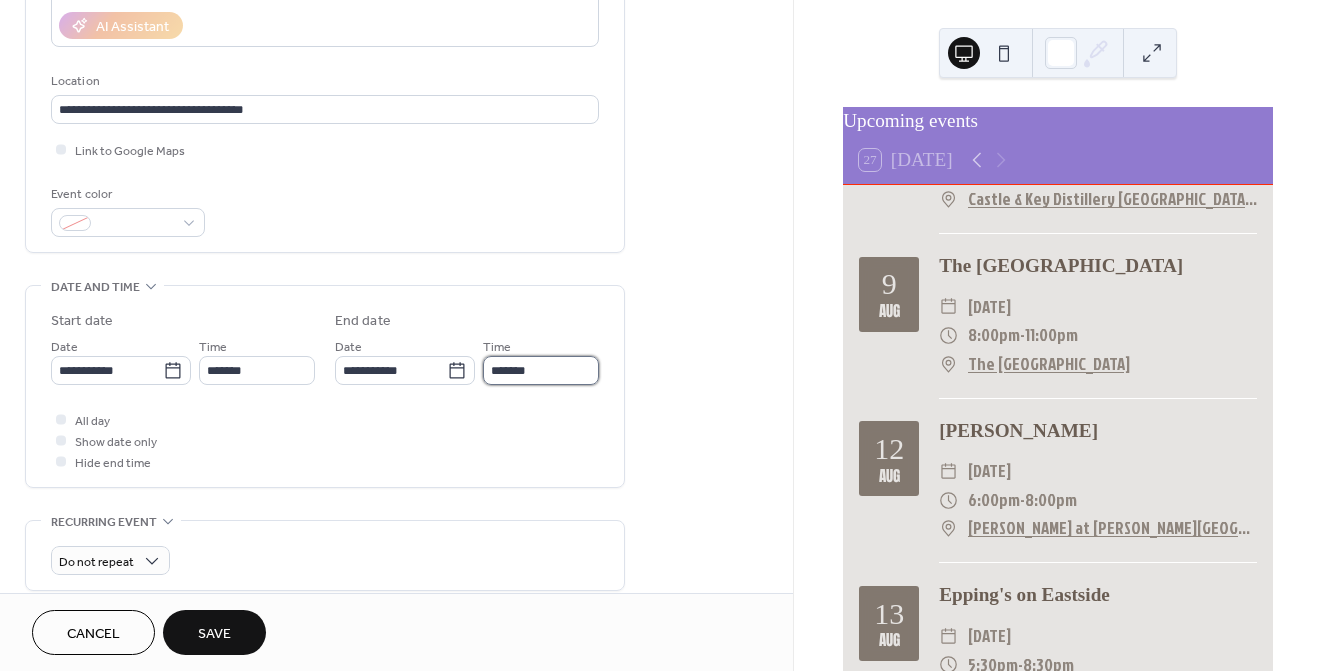 click on "*******" at bounding box center [541, 370] 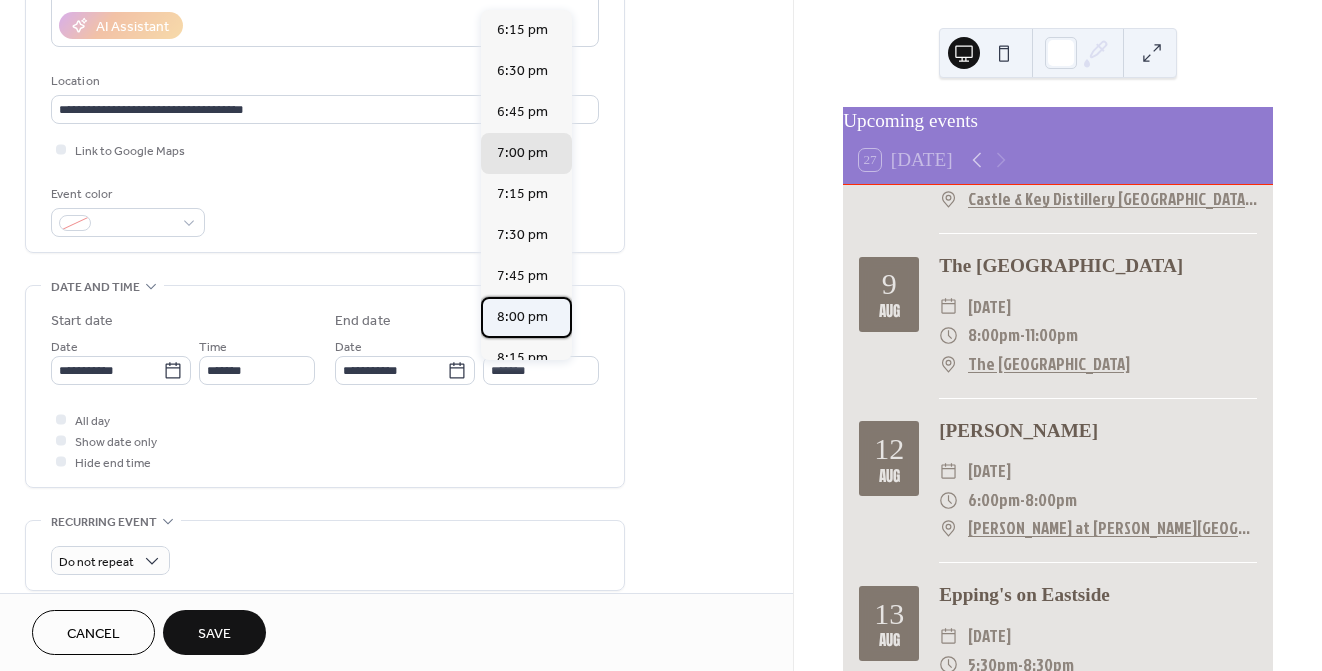 click on "8:00 pm" at bounding box center [522, 317] 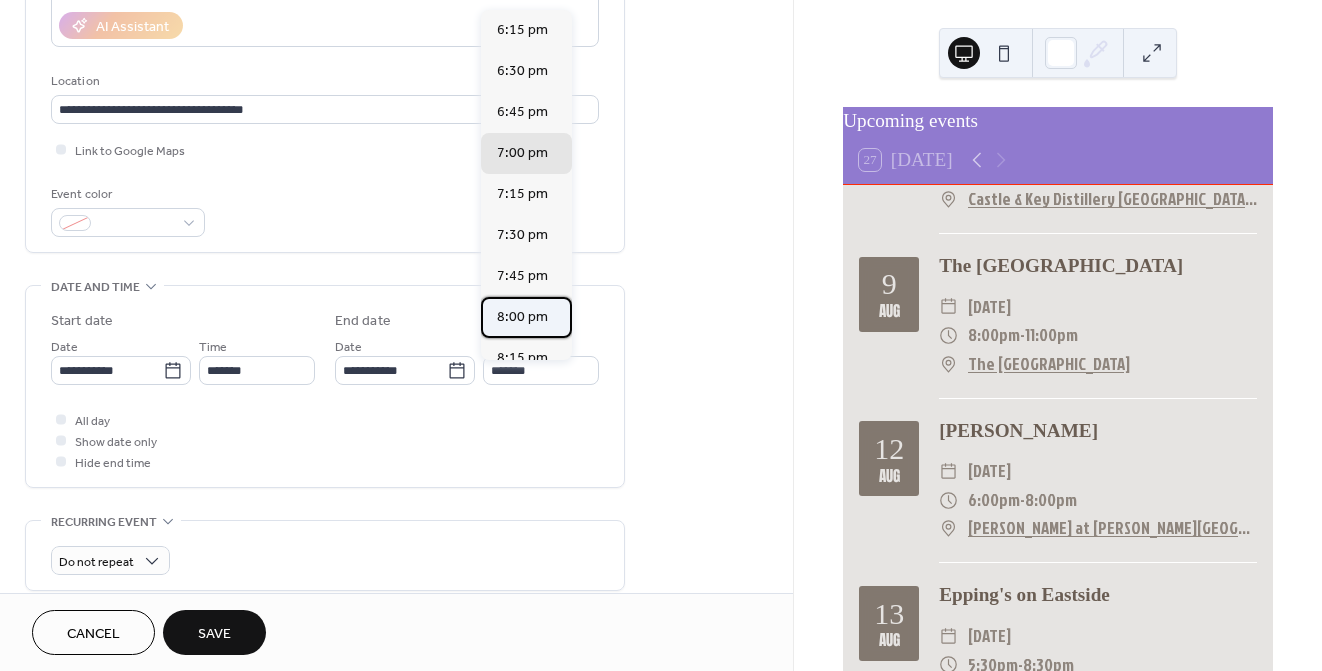 type on "*******" 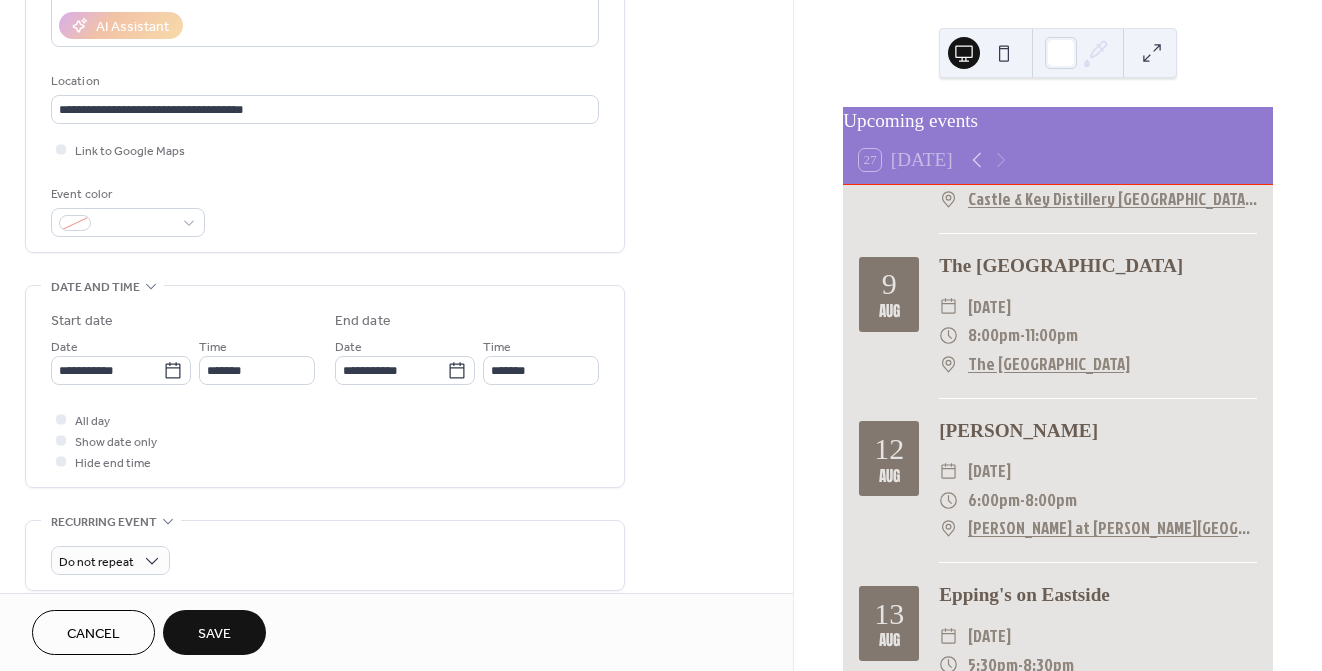 click on "Save" at bounding box center (214, 634) 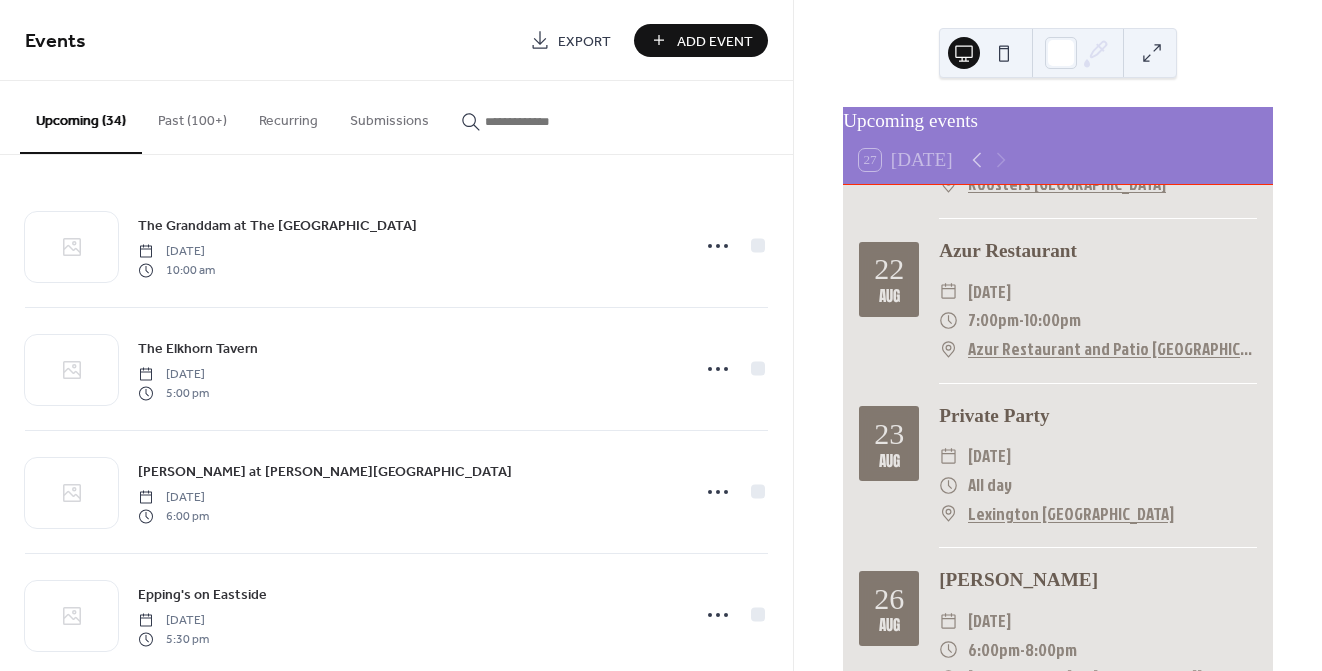 scroll, scrollTop: 4273, scrollLeft: 0, axis: vertical 